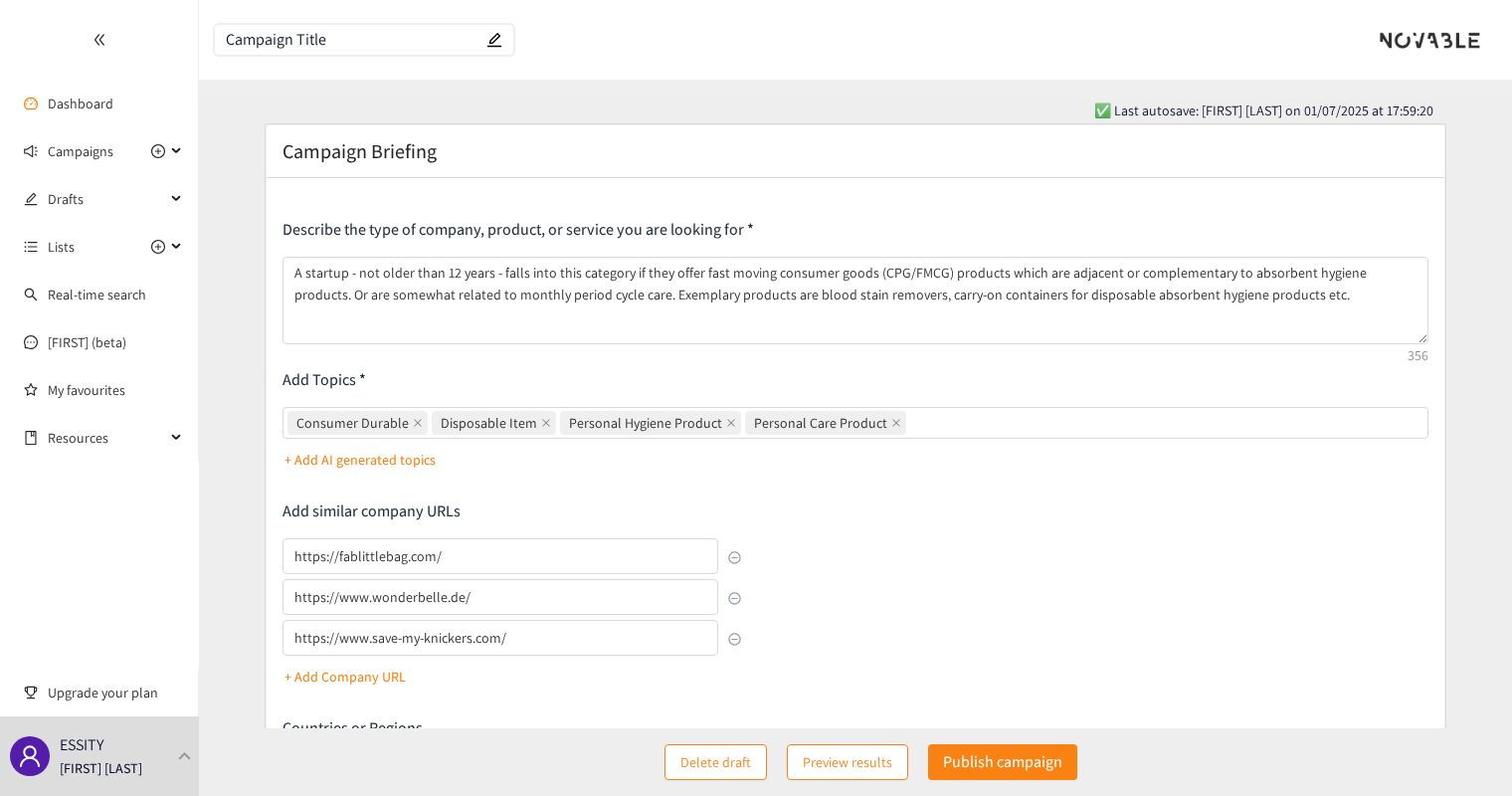 scroll, scrollTop: 0, scrollLeft: 0, axis: both 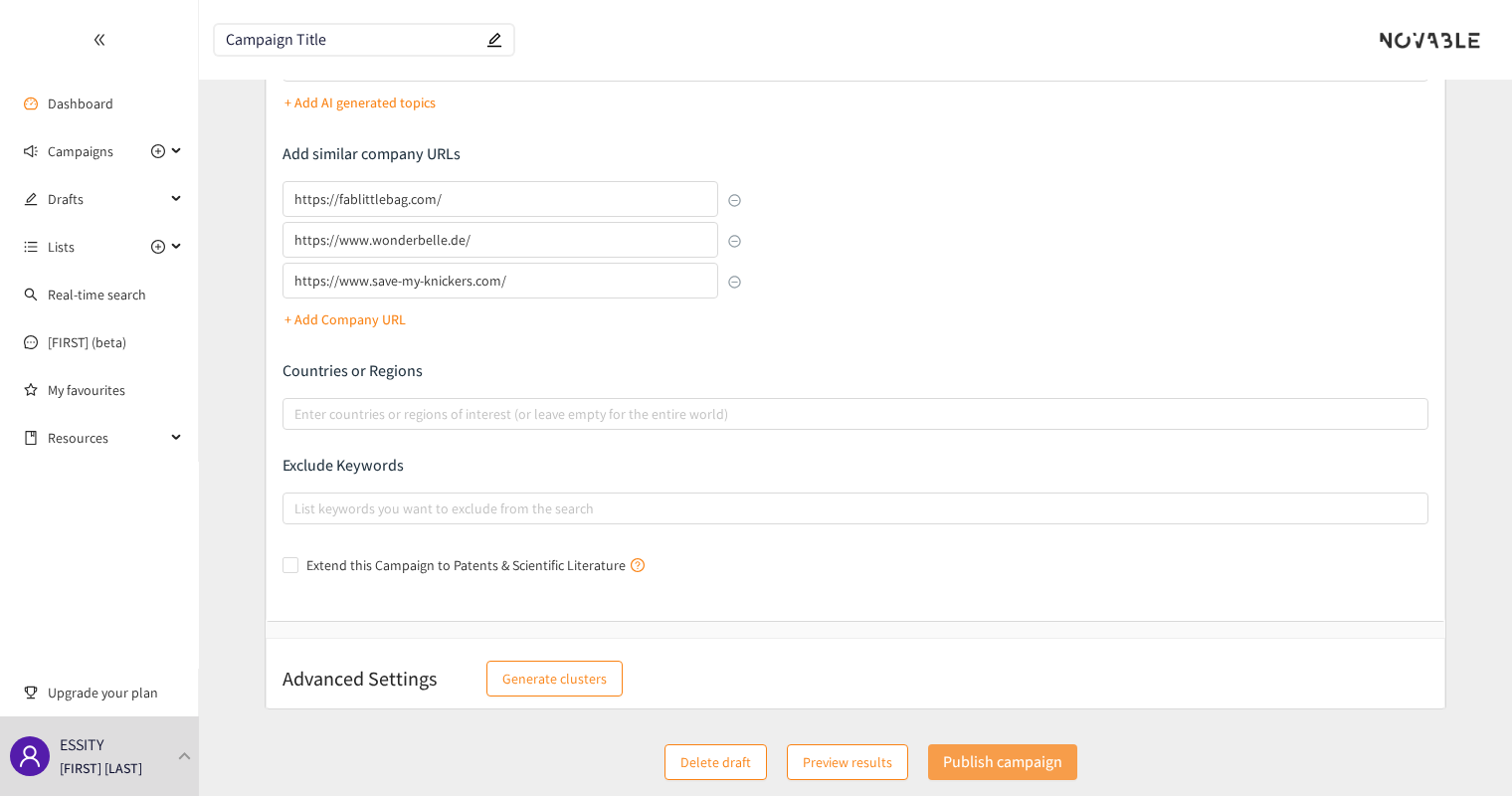 click on "Publish campaign" at bounding box center [1003, 761] 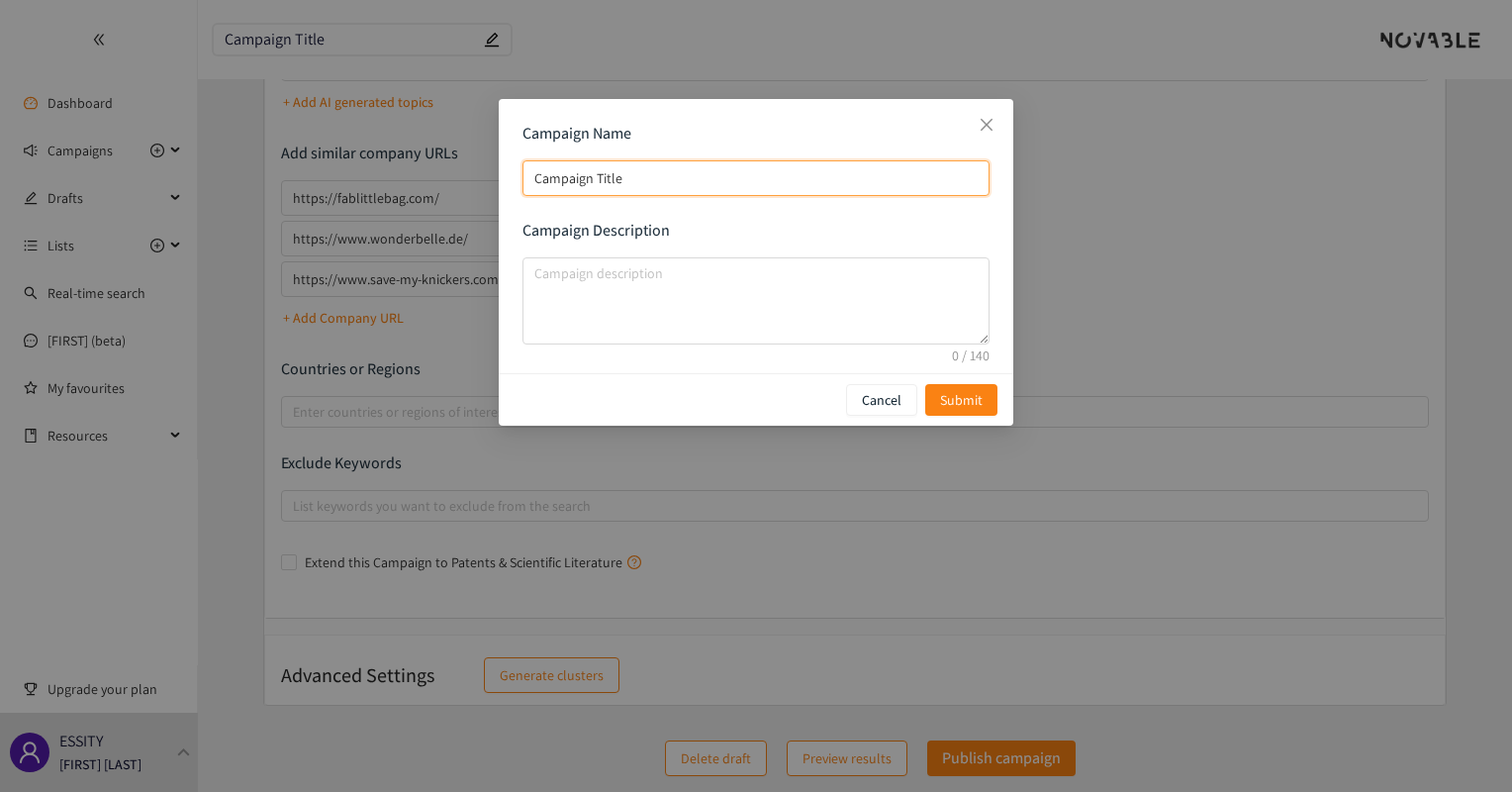click on "Campaign Title" at bounding box center [756, 178] 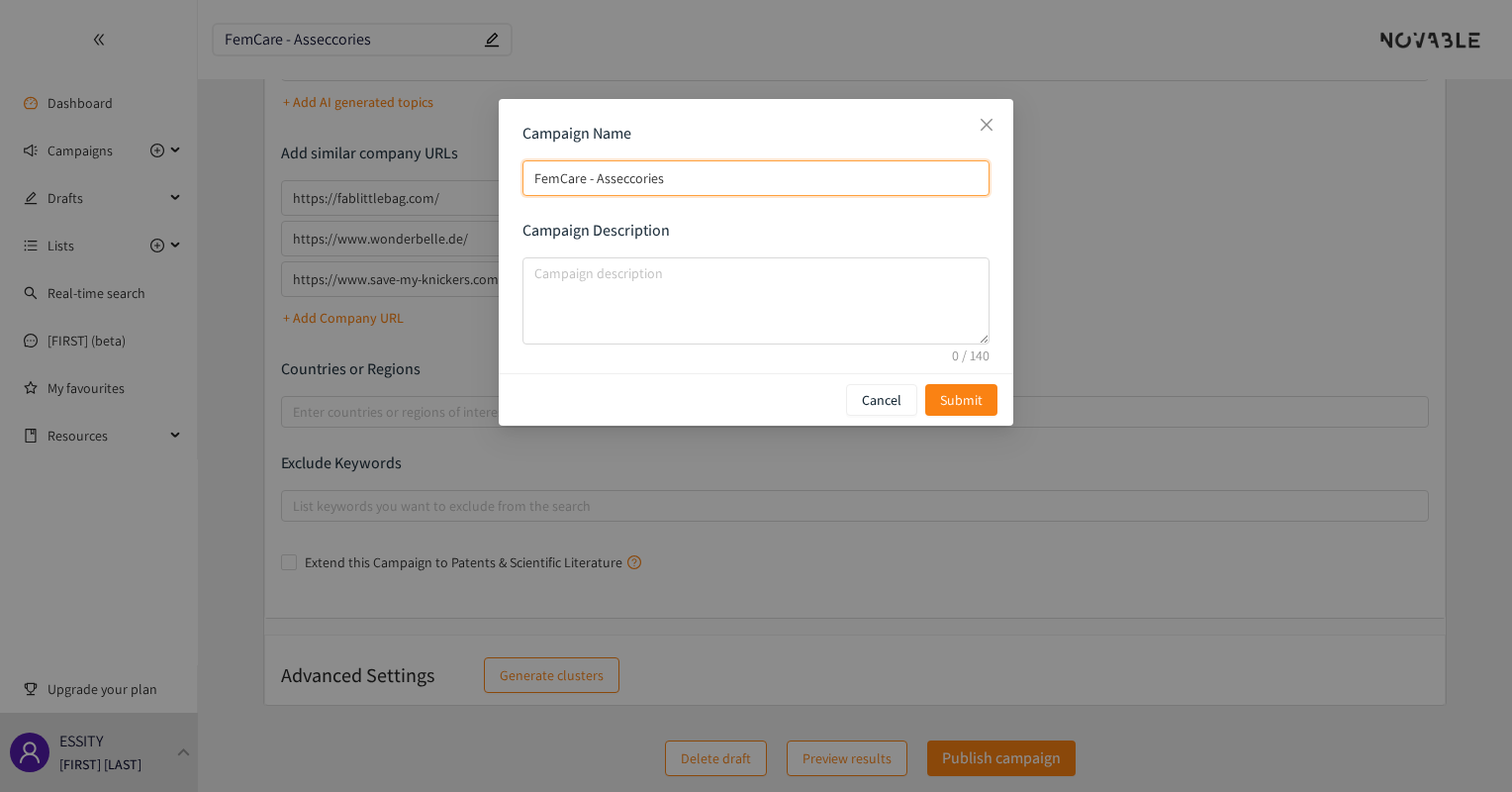 click on "FemCare - Asseccories" at bounding box center (756, 178) 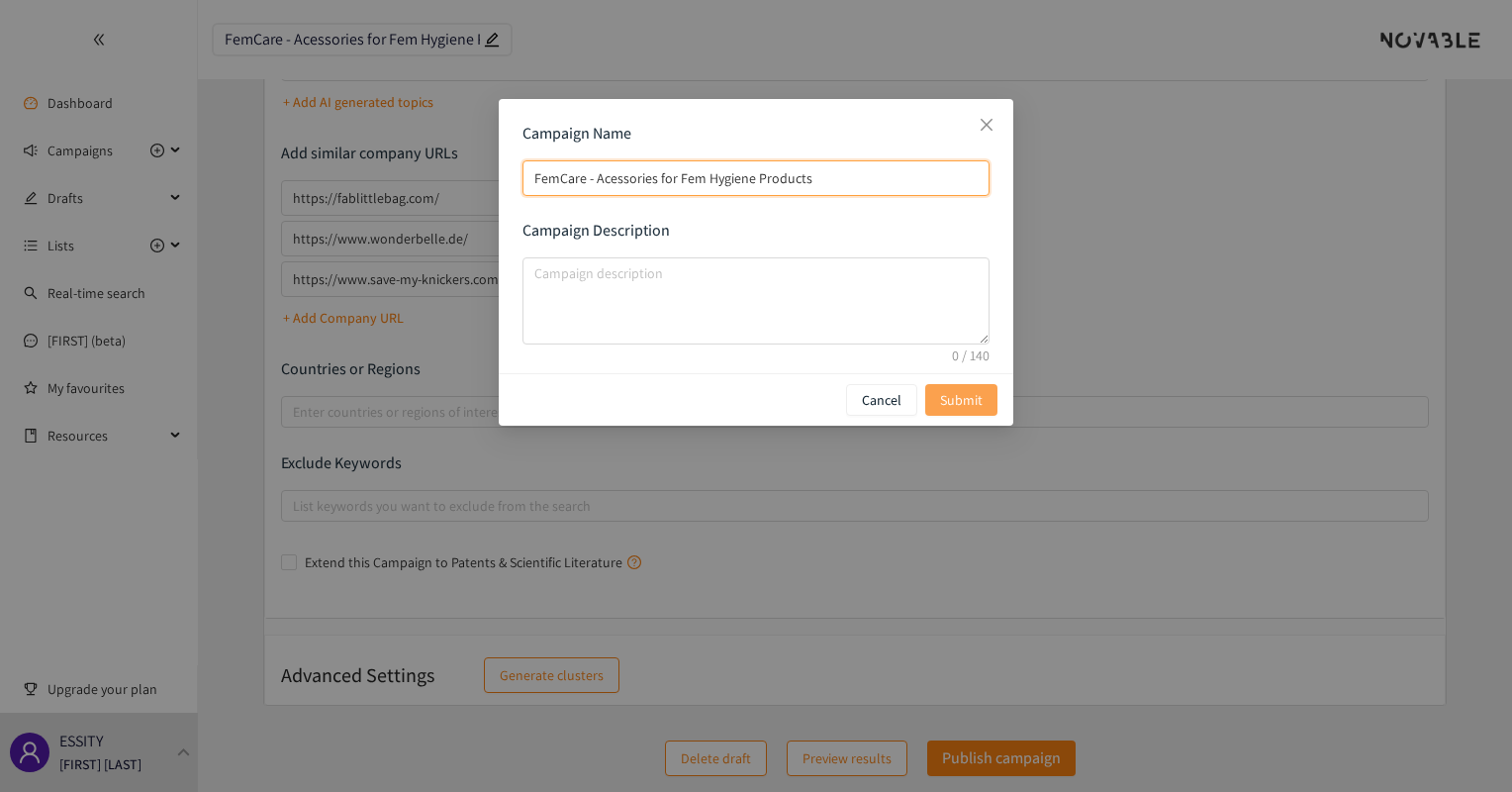 type on "FemCare - Acessories for Fem Hygiene Products" 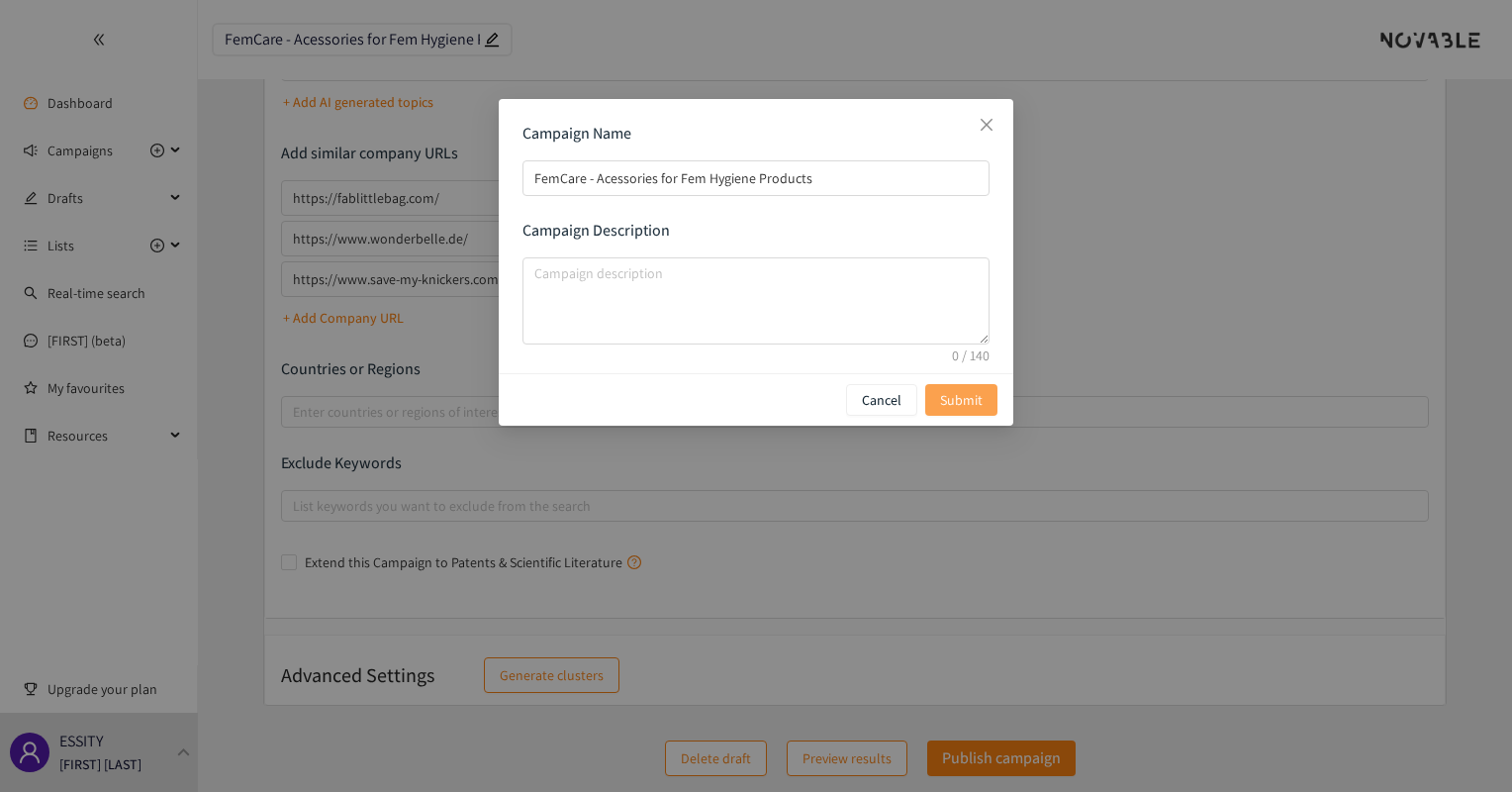 click on "Submit" at bounding box center [0, 0] 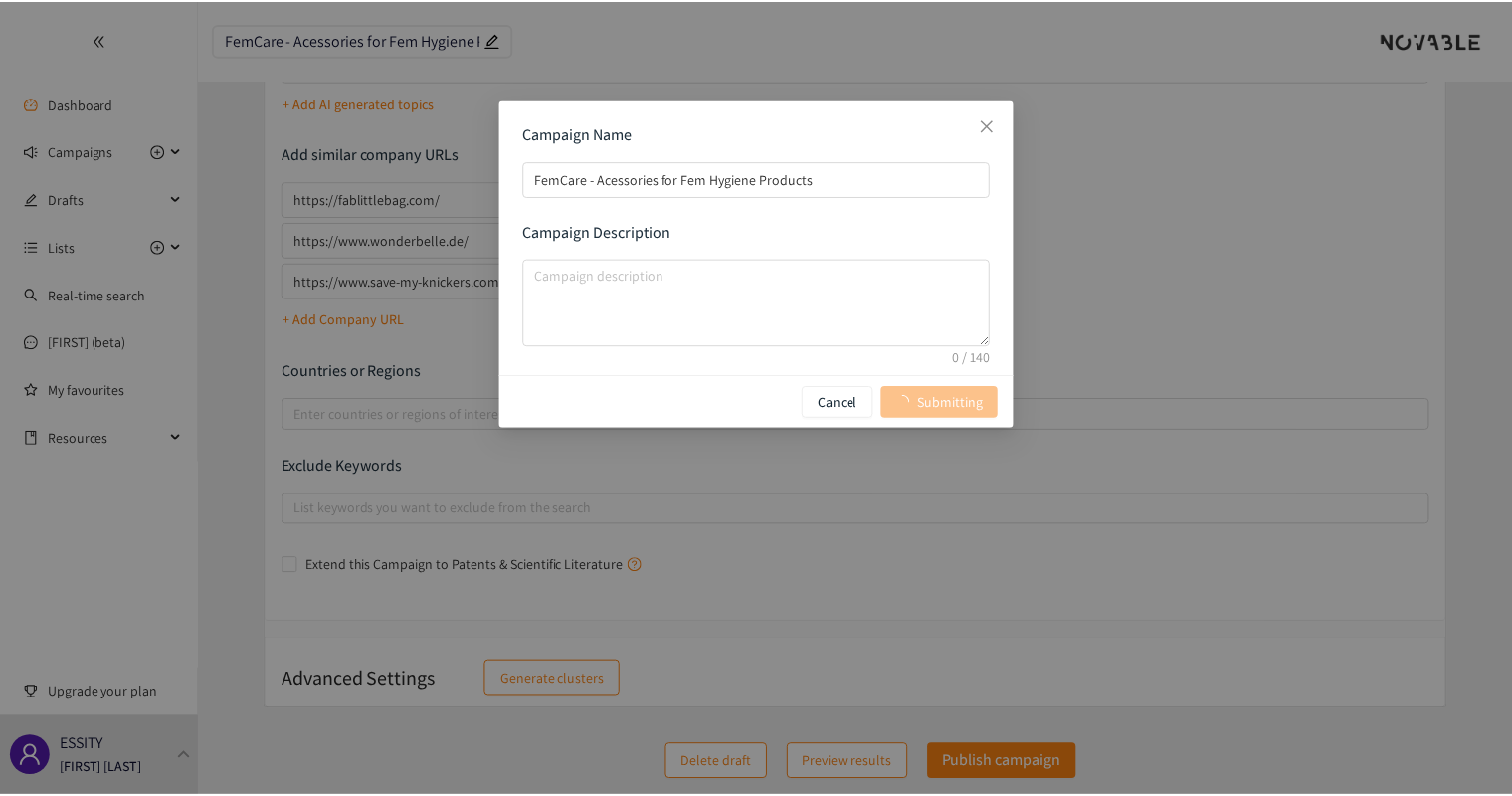 scroll, scrollTop: 0, scrollLeft: 0, axis: both 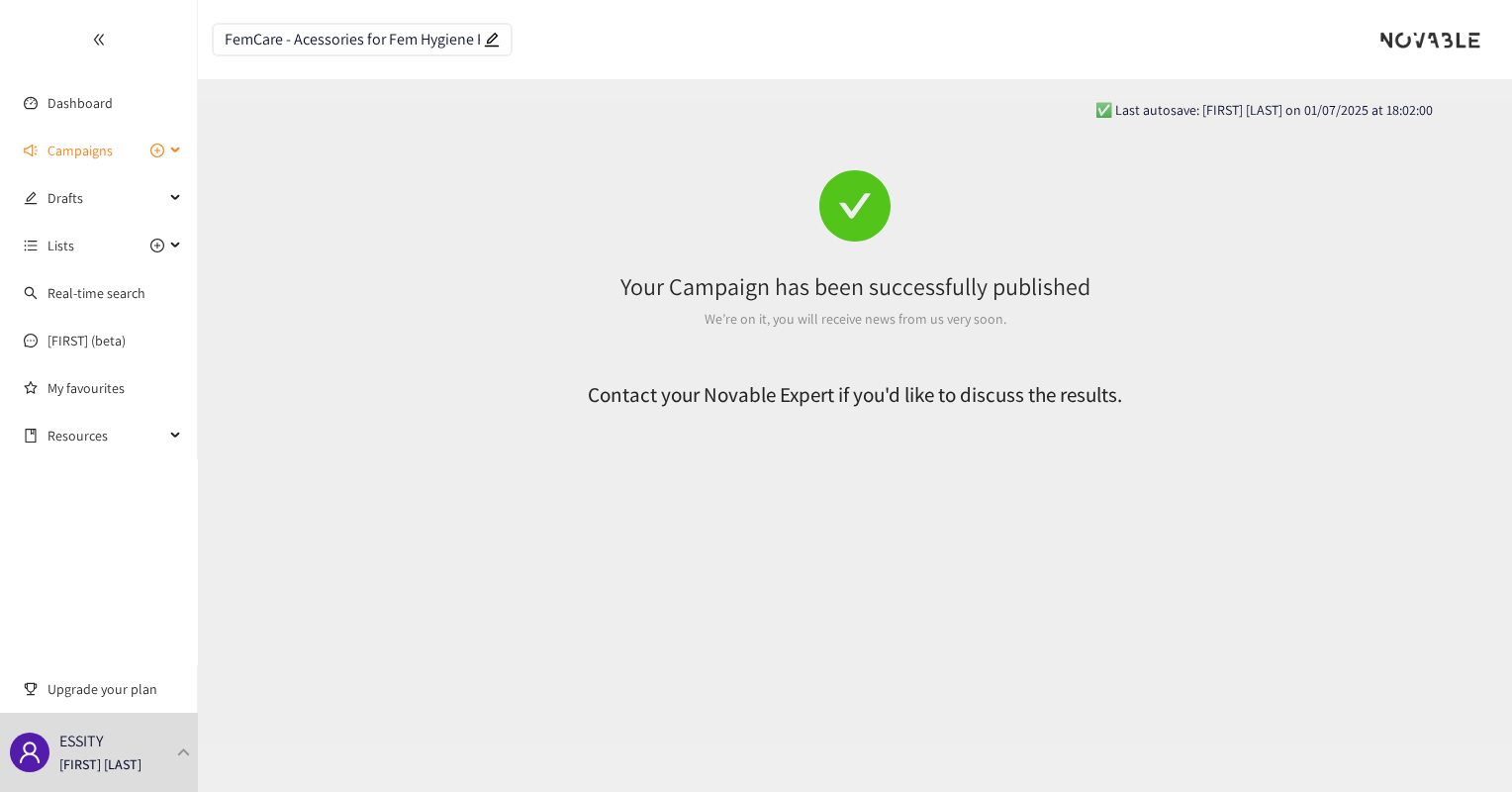 click on "Campaigns" at bounding box center (80, 150) 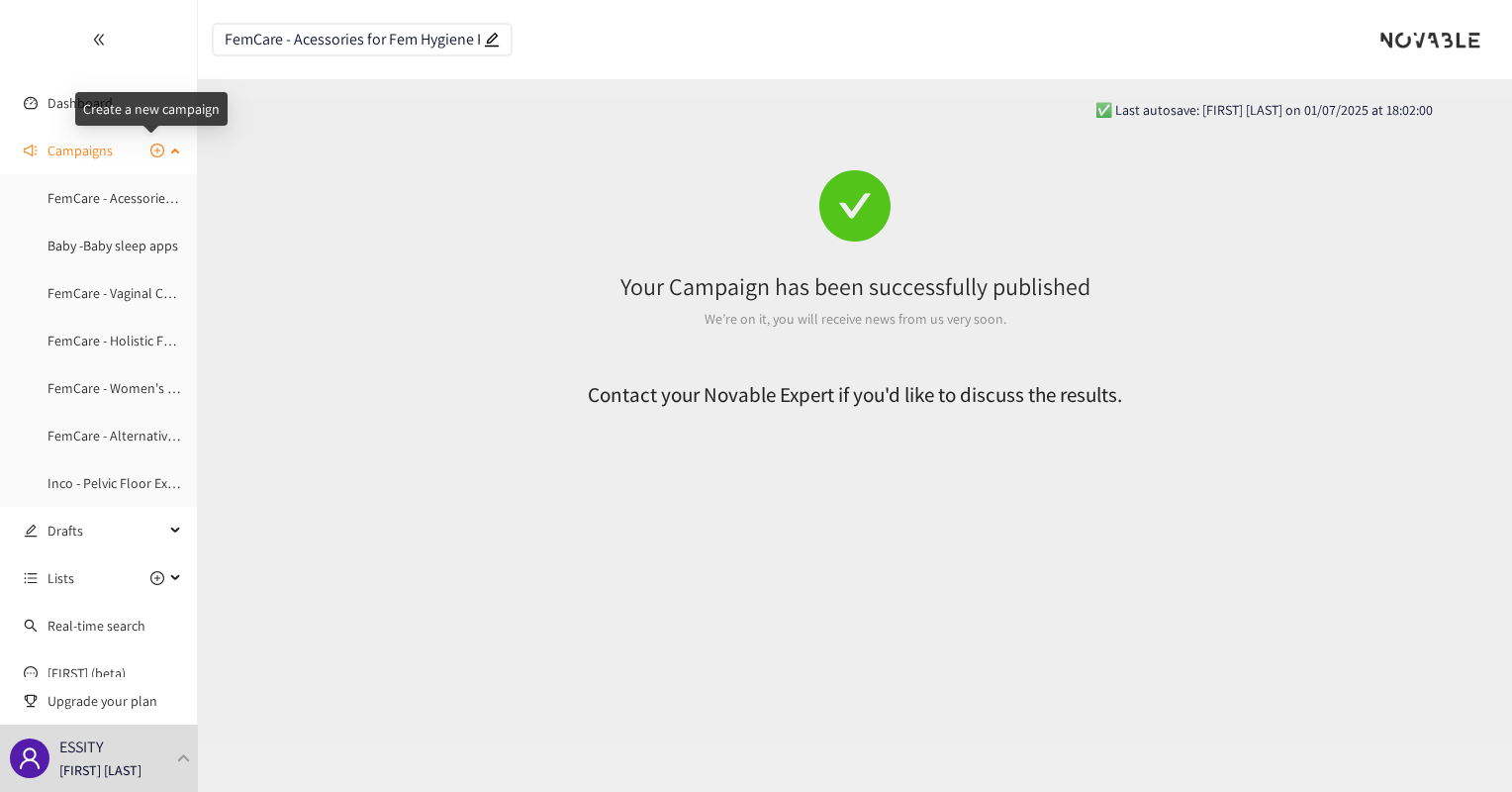 click at bounding box center (157, 150) 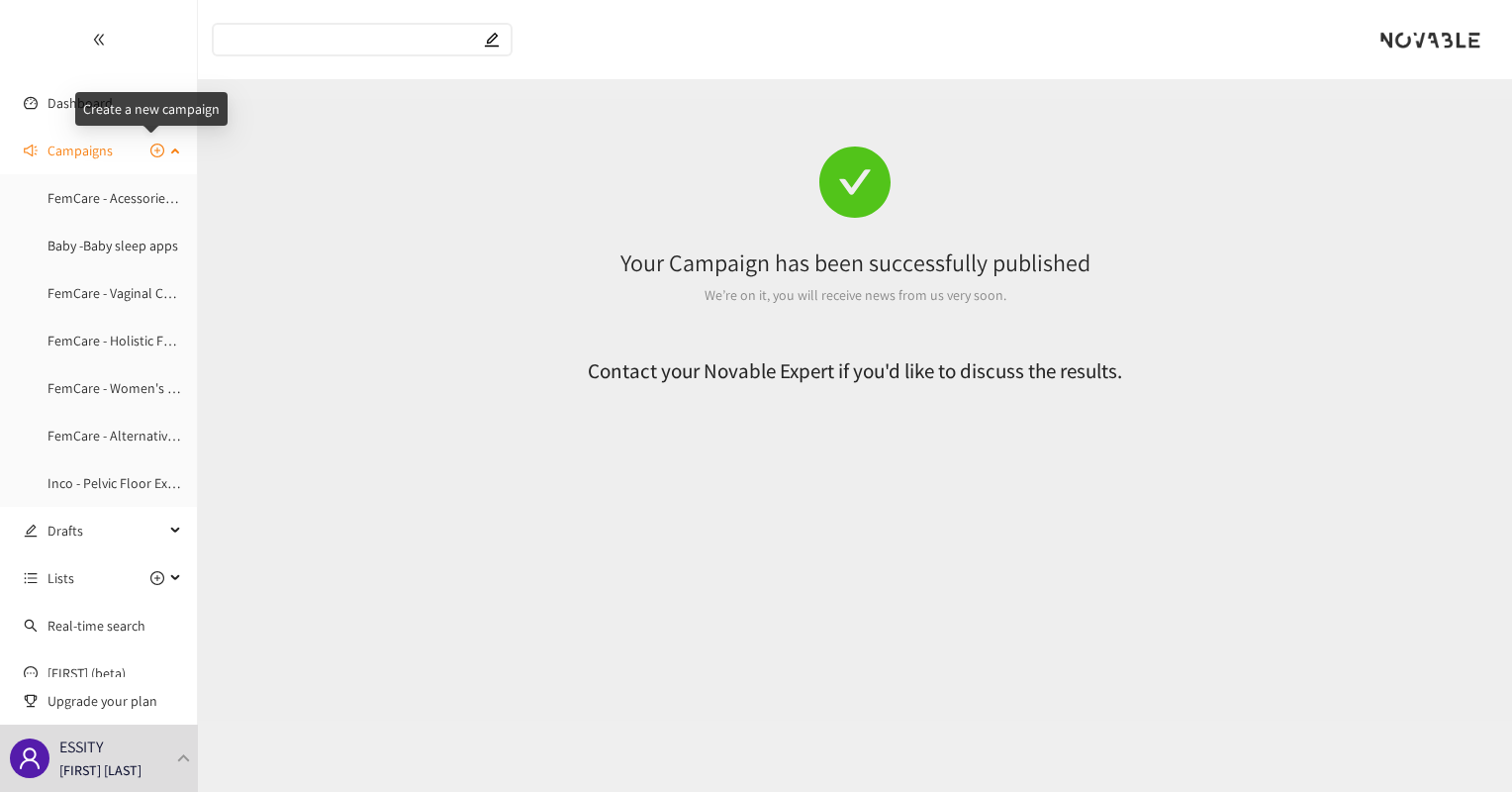 click at bounding box center [157, 150] 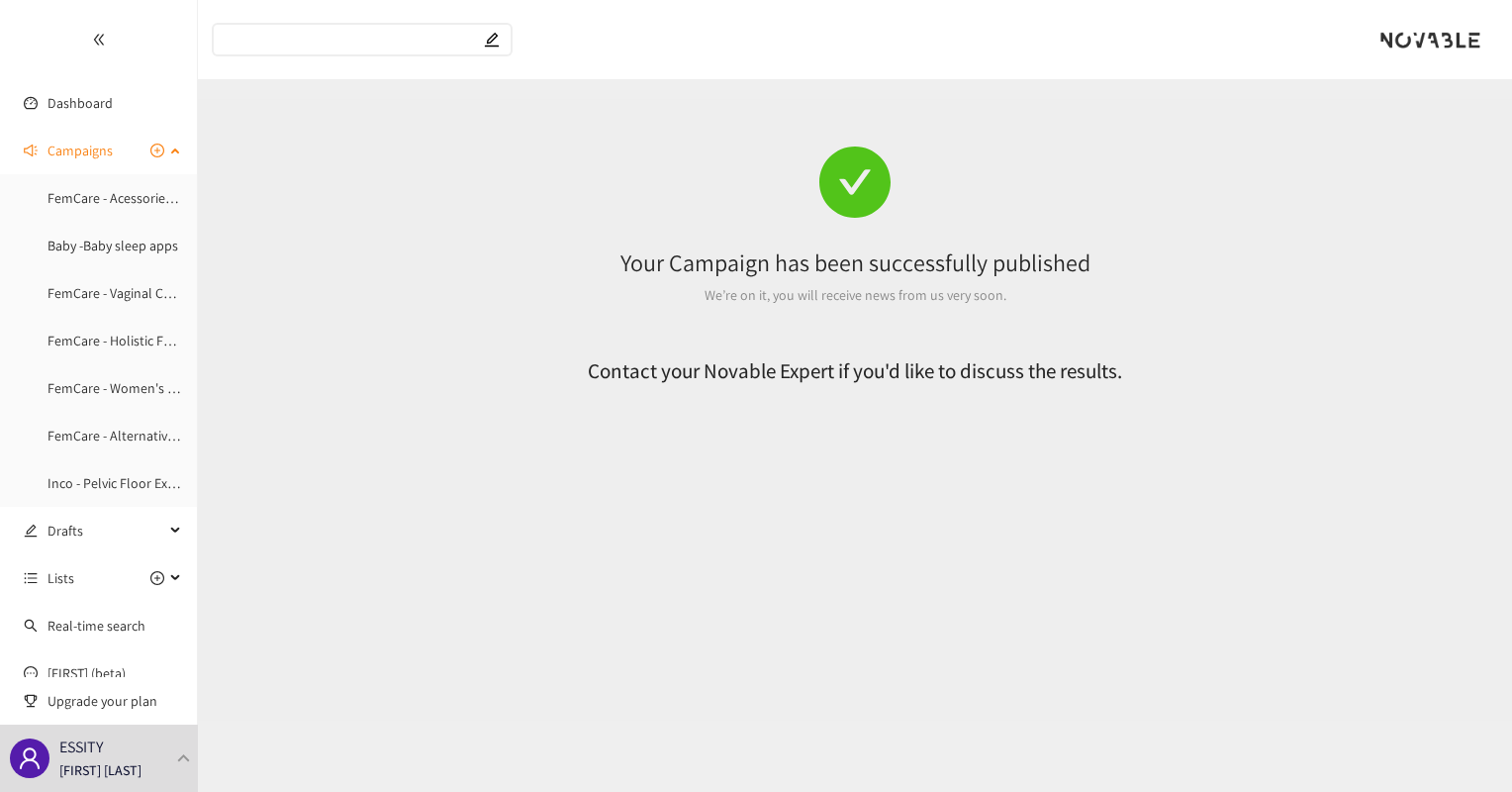 click on "Campaigns" at bounding box center (80, 150) 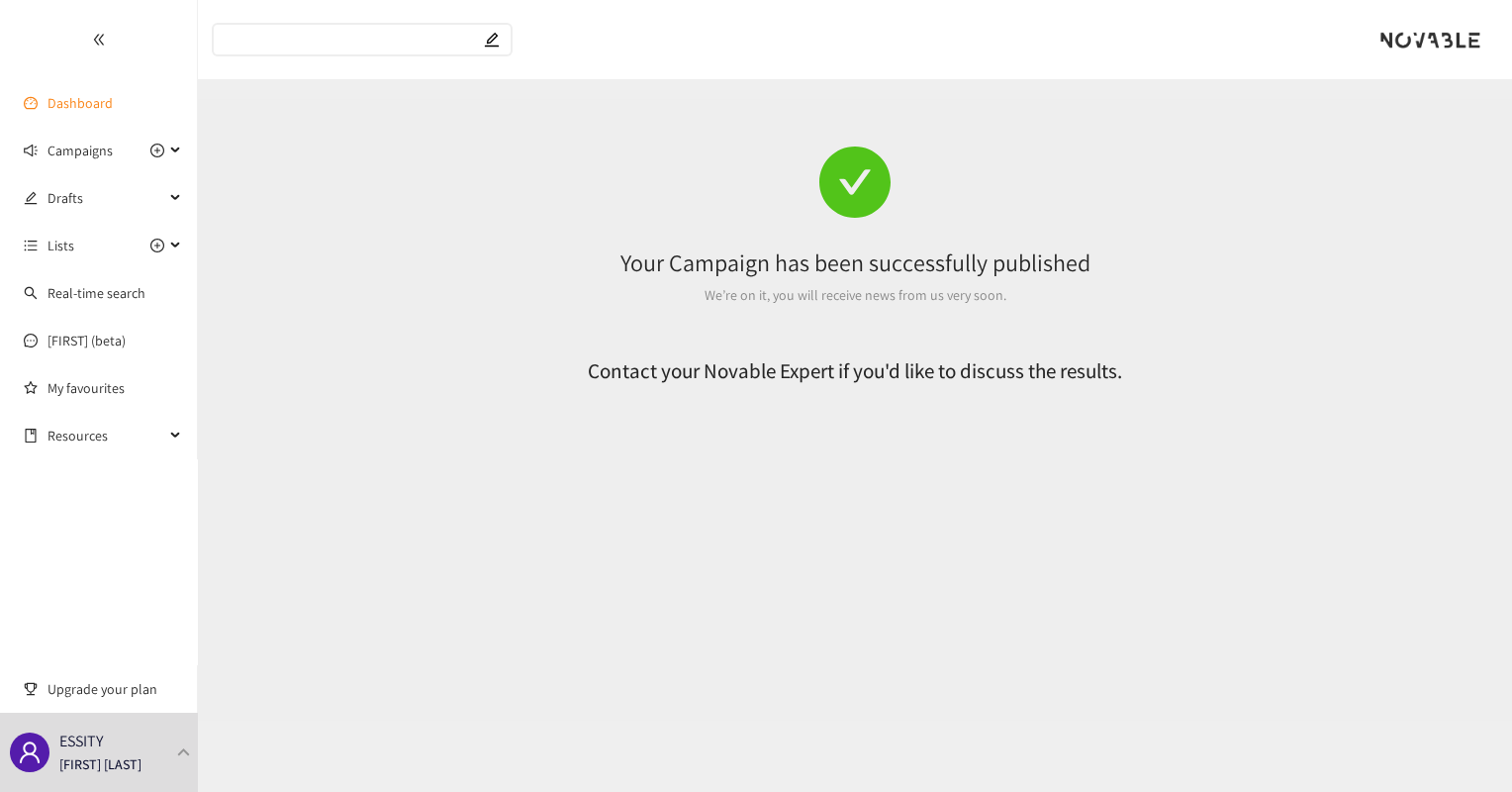 click on "Dashboard" at bounding box center (80, 103) 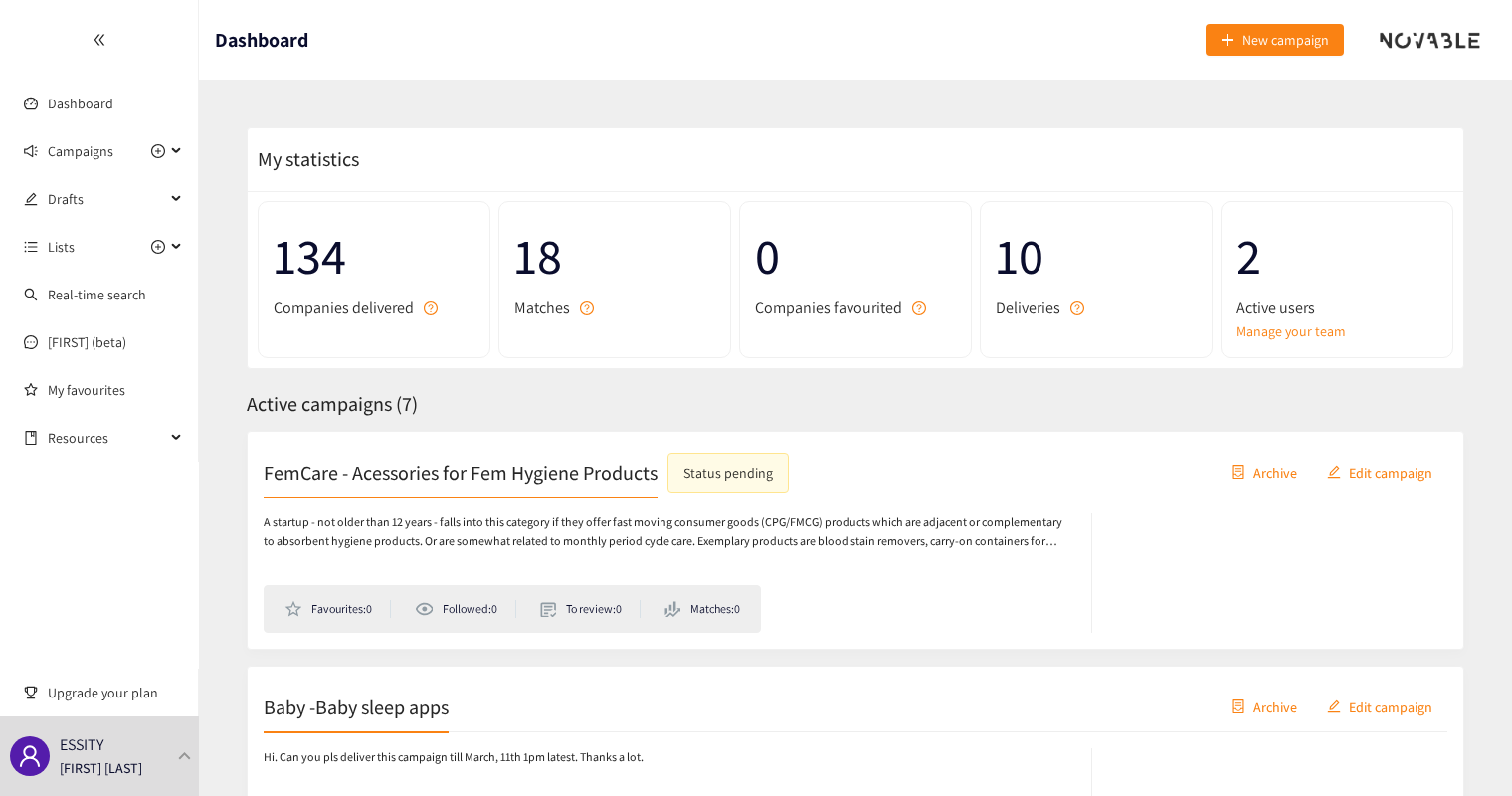 click on "Dashboard  New campaign" at bounding box center (855, 40) 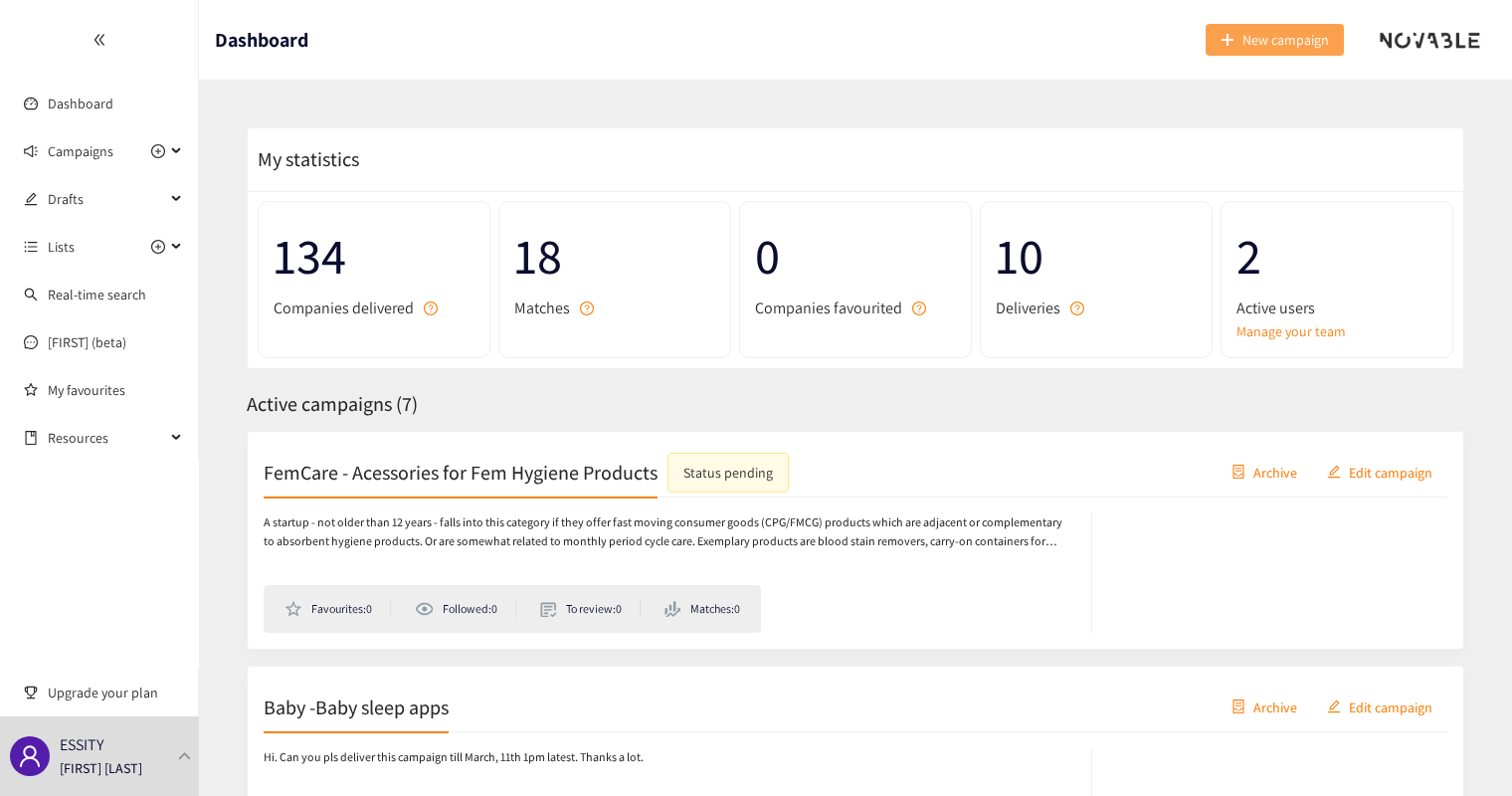 click on "New campaign" at bounding box center [1274, 40] 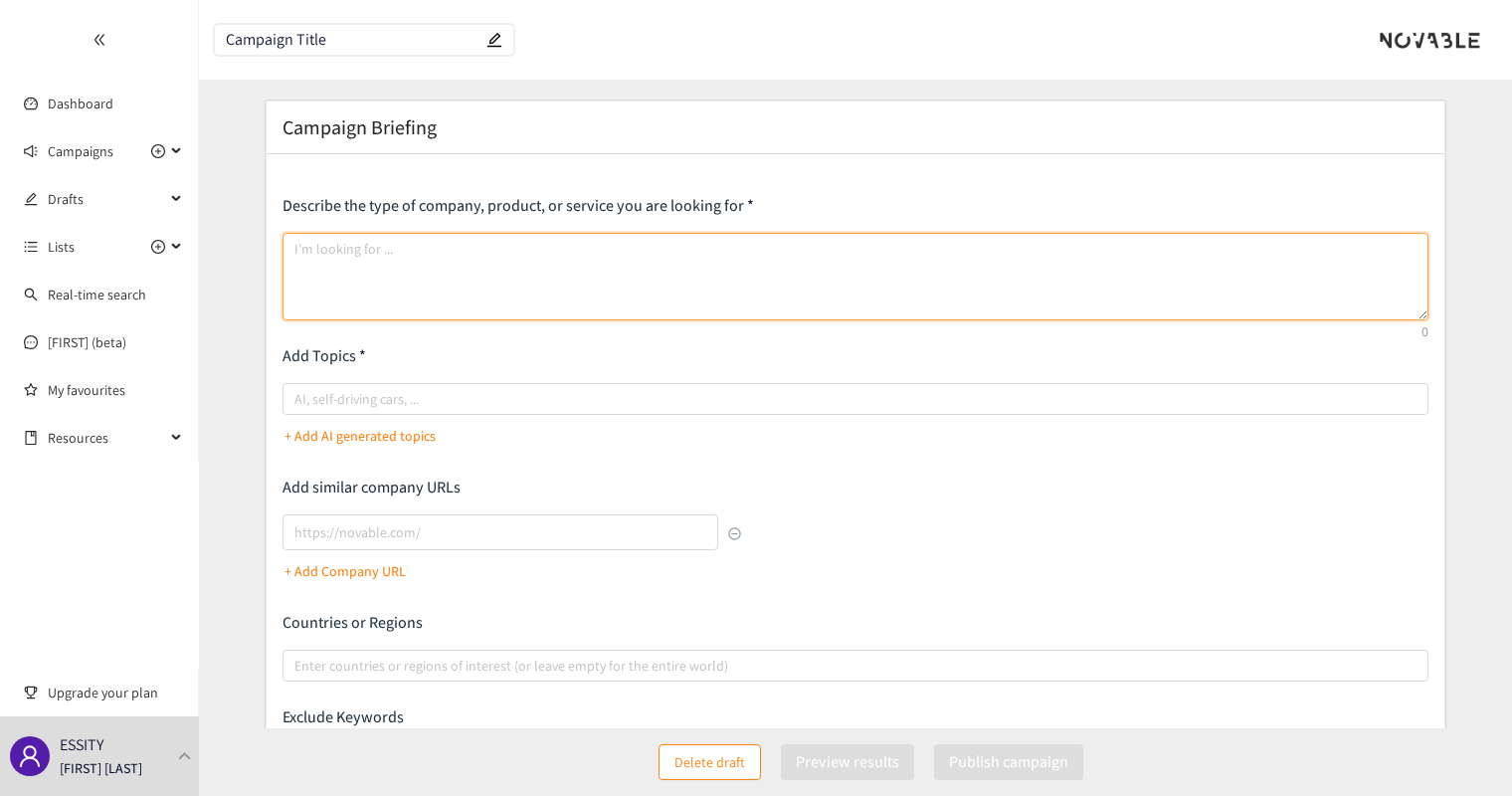 click at bounding box center (855, 277) 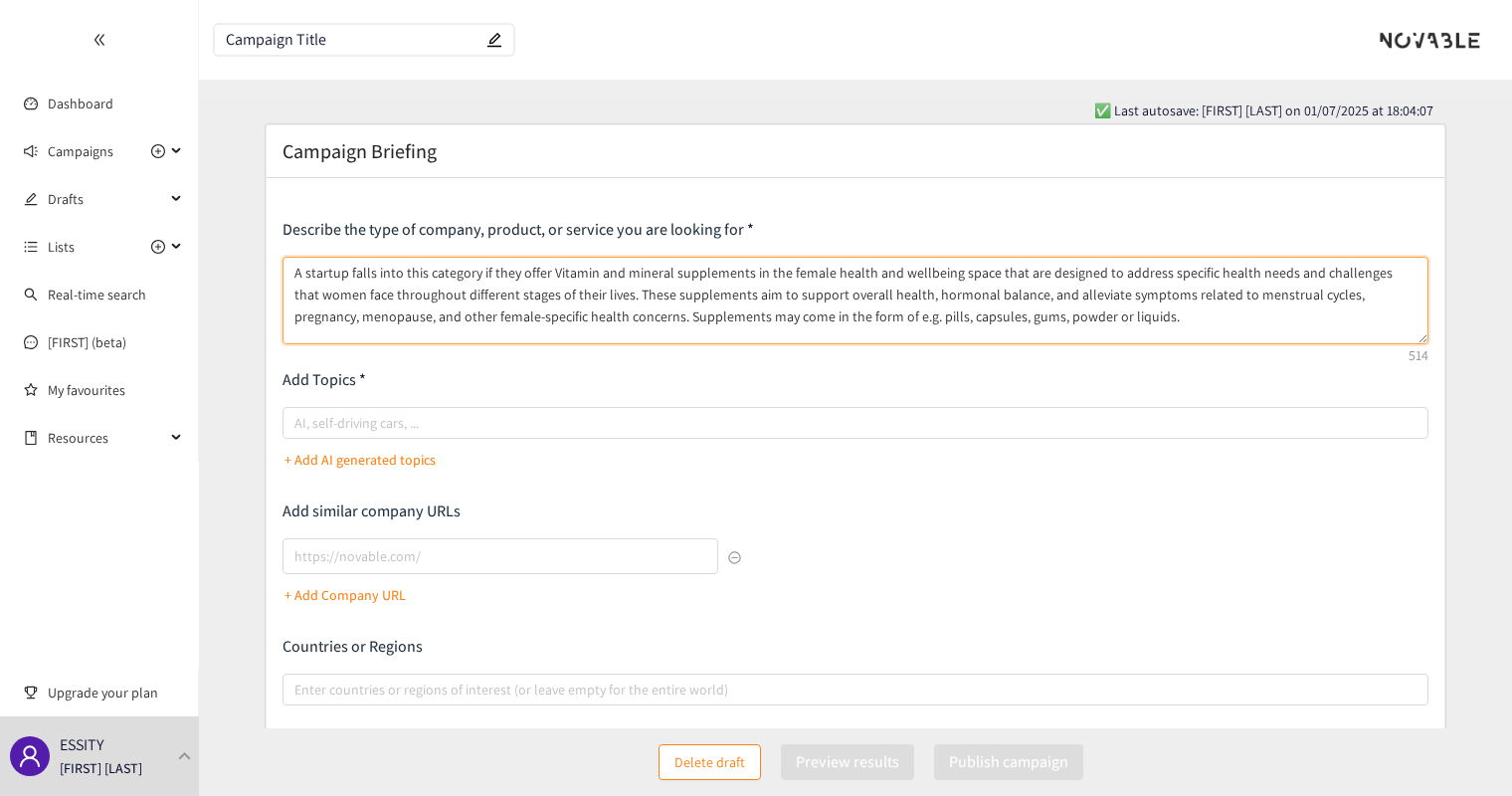 click on "A startup falls into this category if they offer Vitamin and mineral supplements in the female health and wellbeing space that are designed to address specific health needs and challenges that women face throughout different stages of their lives. These supplements aim to support overall health, hormonal balance, and alleviate symptoms related to menstrual cycles, pregnancy, menopause, and other female-specific health concerns. Supplements may come in the form of e.g. pills, capsules, gums, powder or liquids." at bounding box center (855, 300) 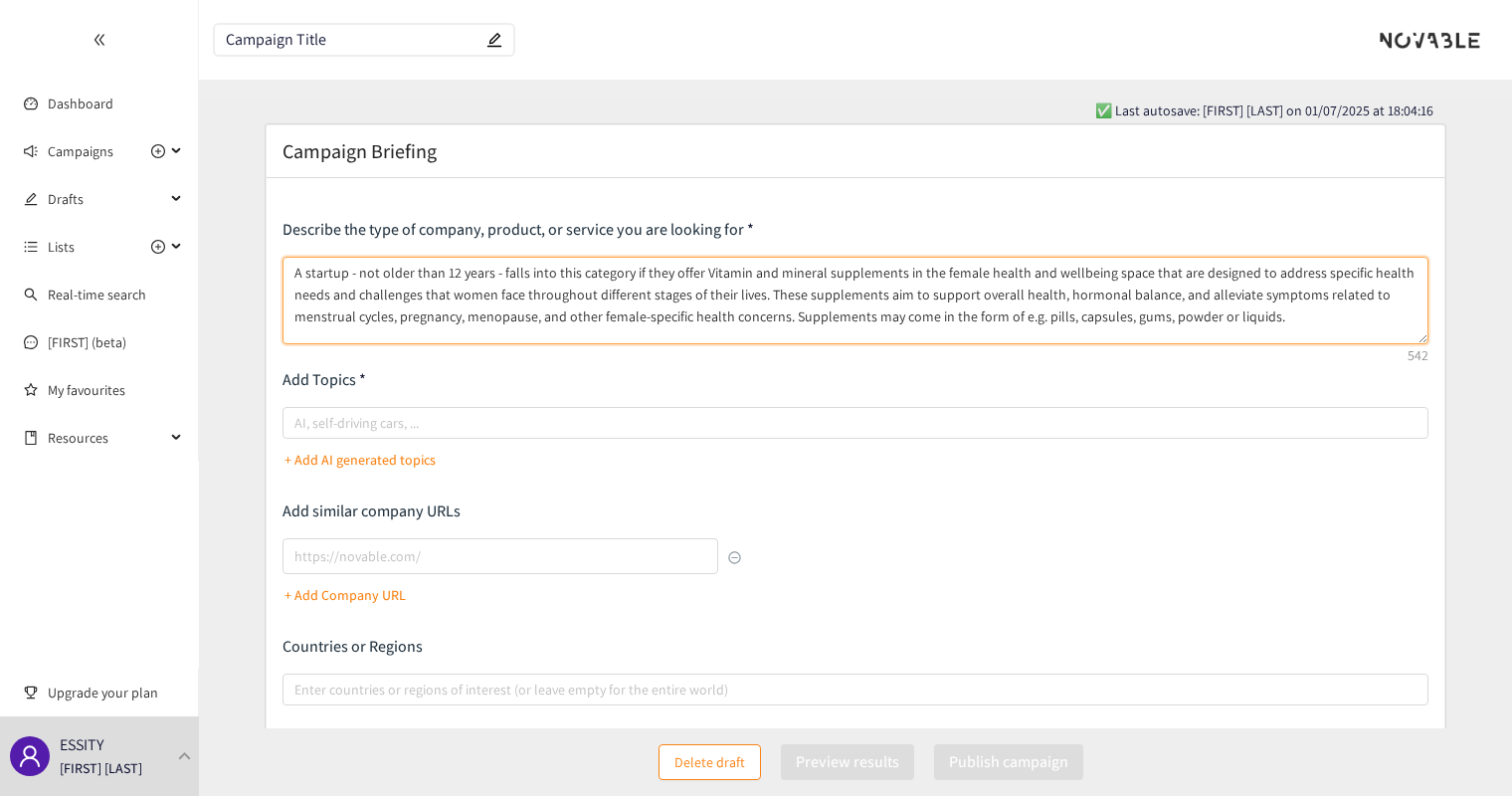 drag, startPoint x: 503, startPoint y: 293, endPoint x: 711, endPoint y: 294, distance: 208.0024 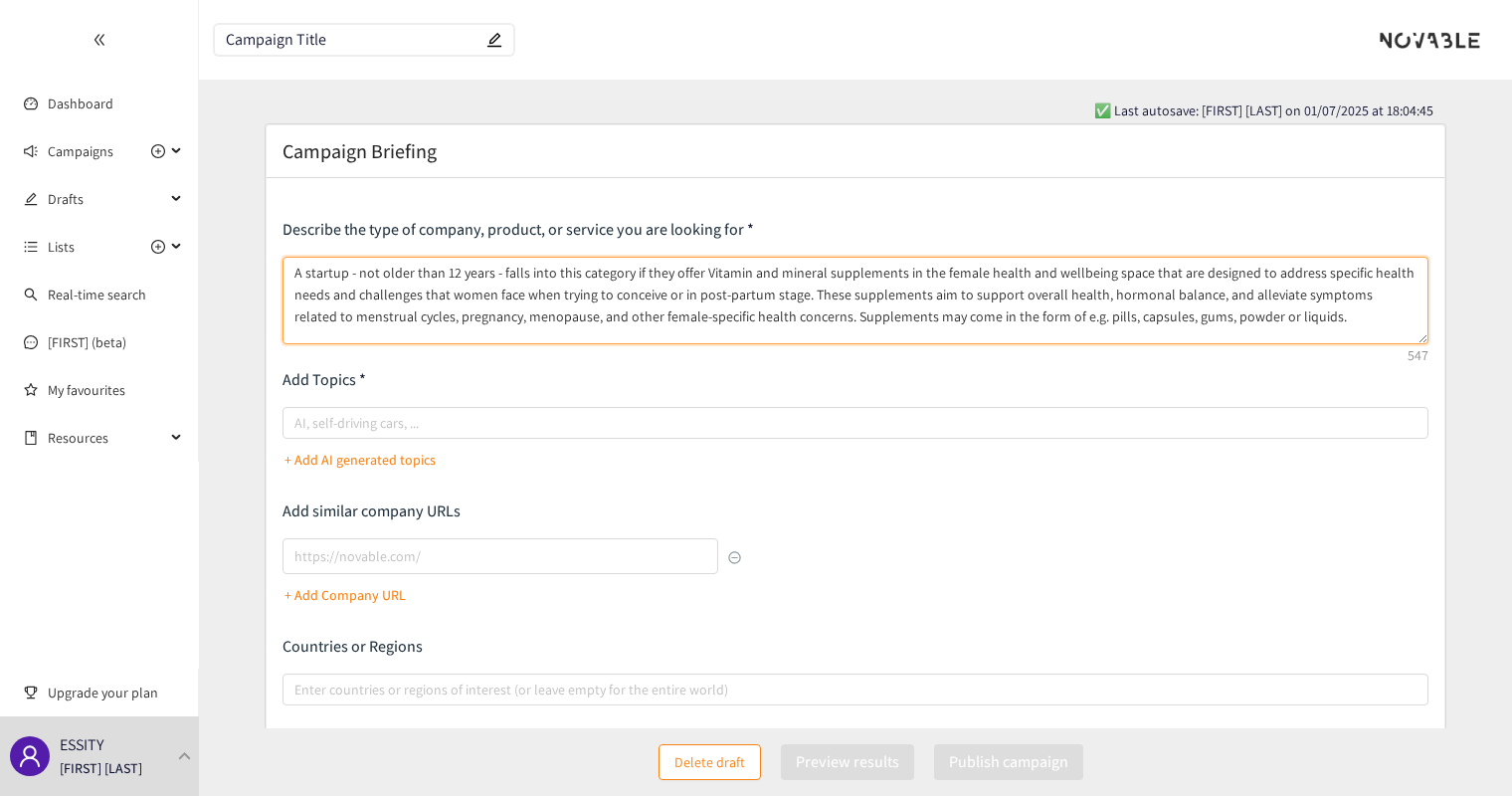 click on "A startup - not older than 12 years - falls into this category if they offer Vitamin and mineral supplements in the female health and wellbeing space that are designed to address specific health needs and challenges that women face when trying to conceive or in post-partum stage. These supplements aim to support overall health, hormonal balance, and alleviate symptoms related to menstrual cycles, pregnancy, menopause, and other female-specific health concerns. Supplements may come in the form of e.g. pills, capsules, gums, powder or liquids." at bounding box center [855, 300] 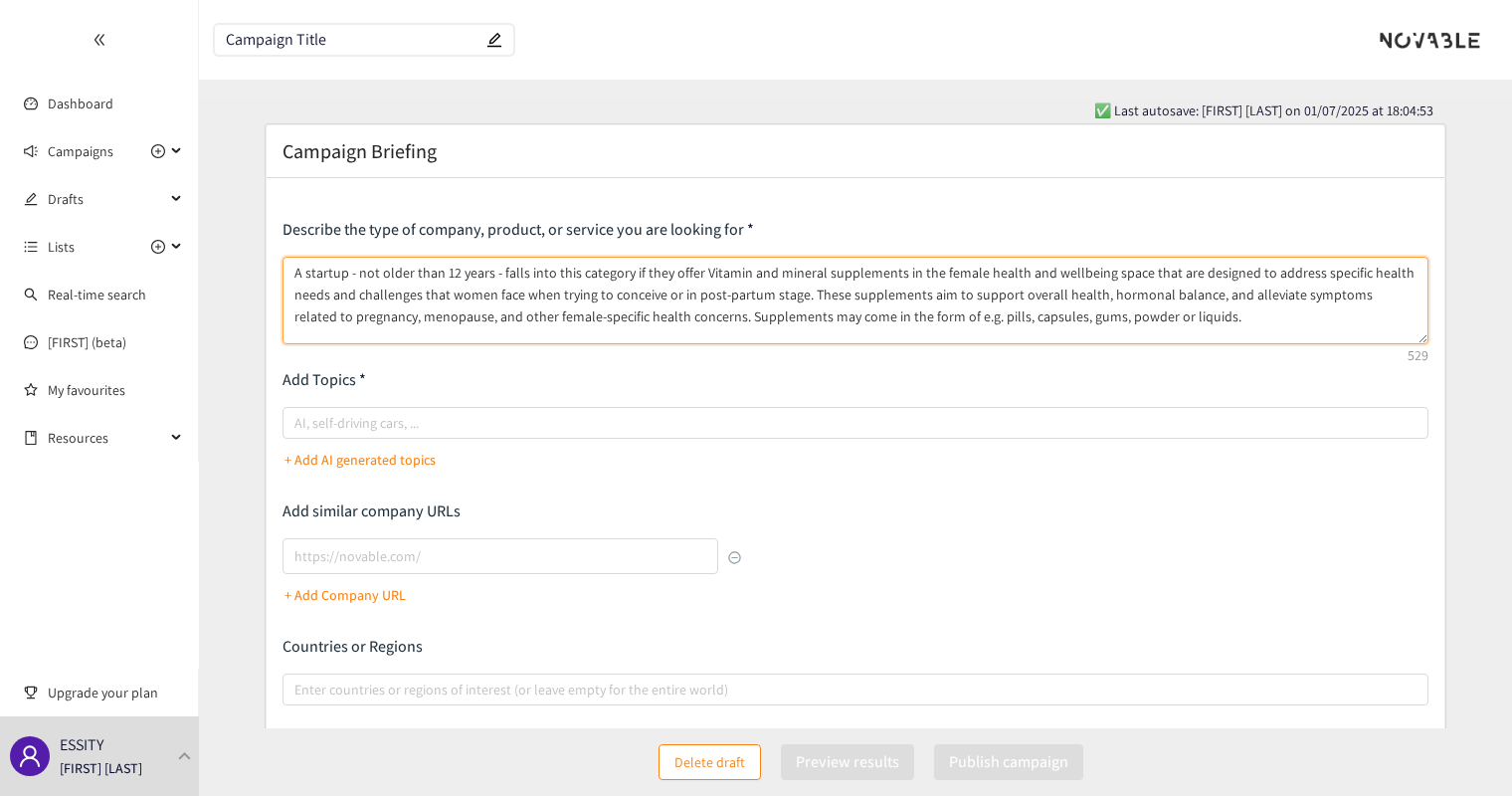 drag, startPoint x: 375, startPoint y: 318, endPoint x: 673, endPoint y: 318, distance: 298 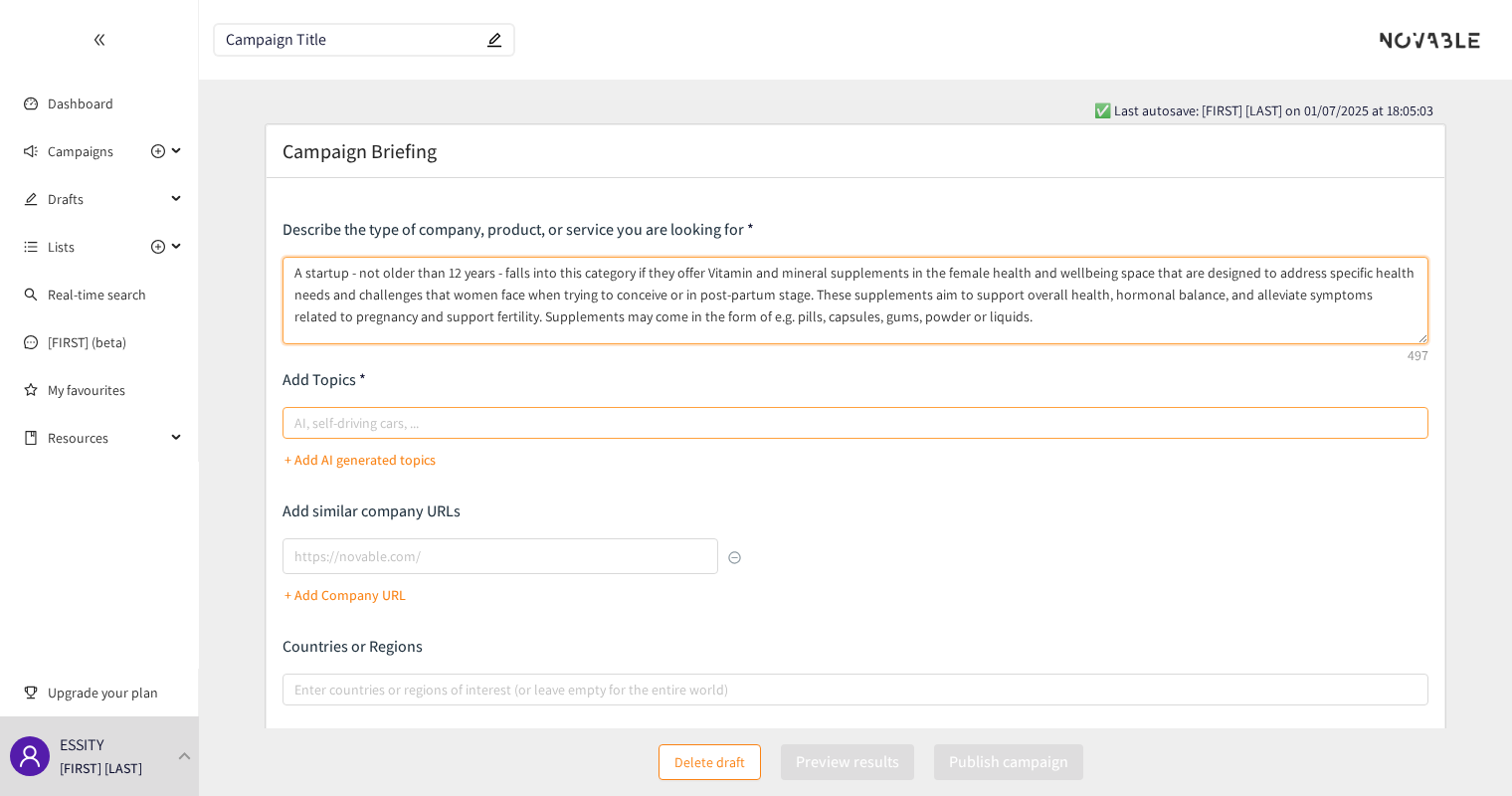 click at bounding box center [846, 423] 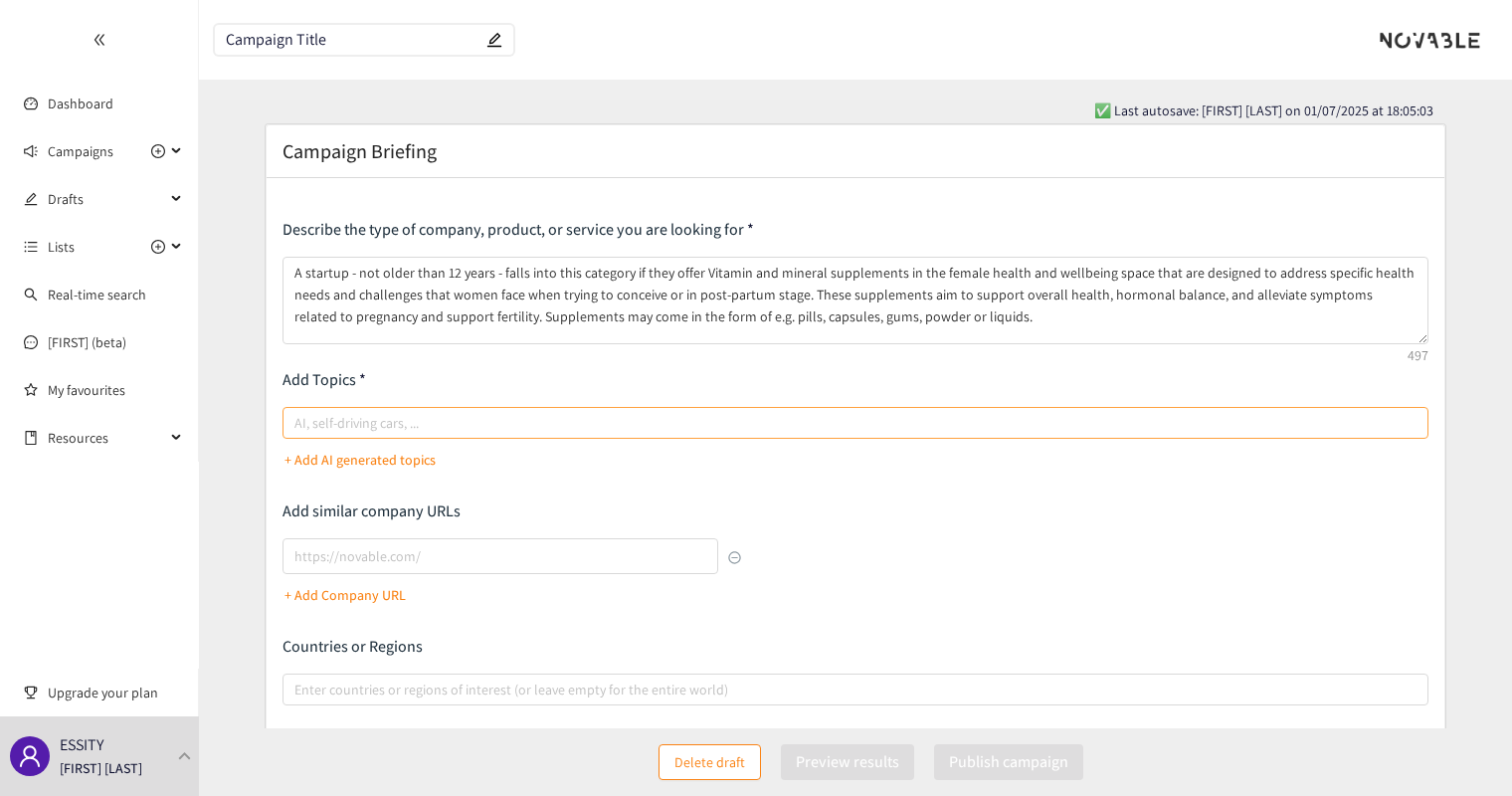 click on "AI, self-driving cars, ..." at bounding box center [296, 423] 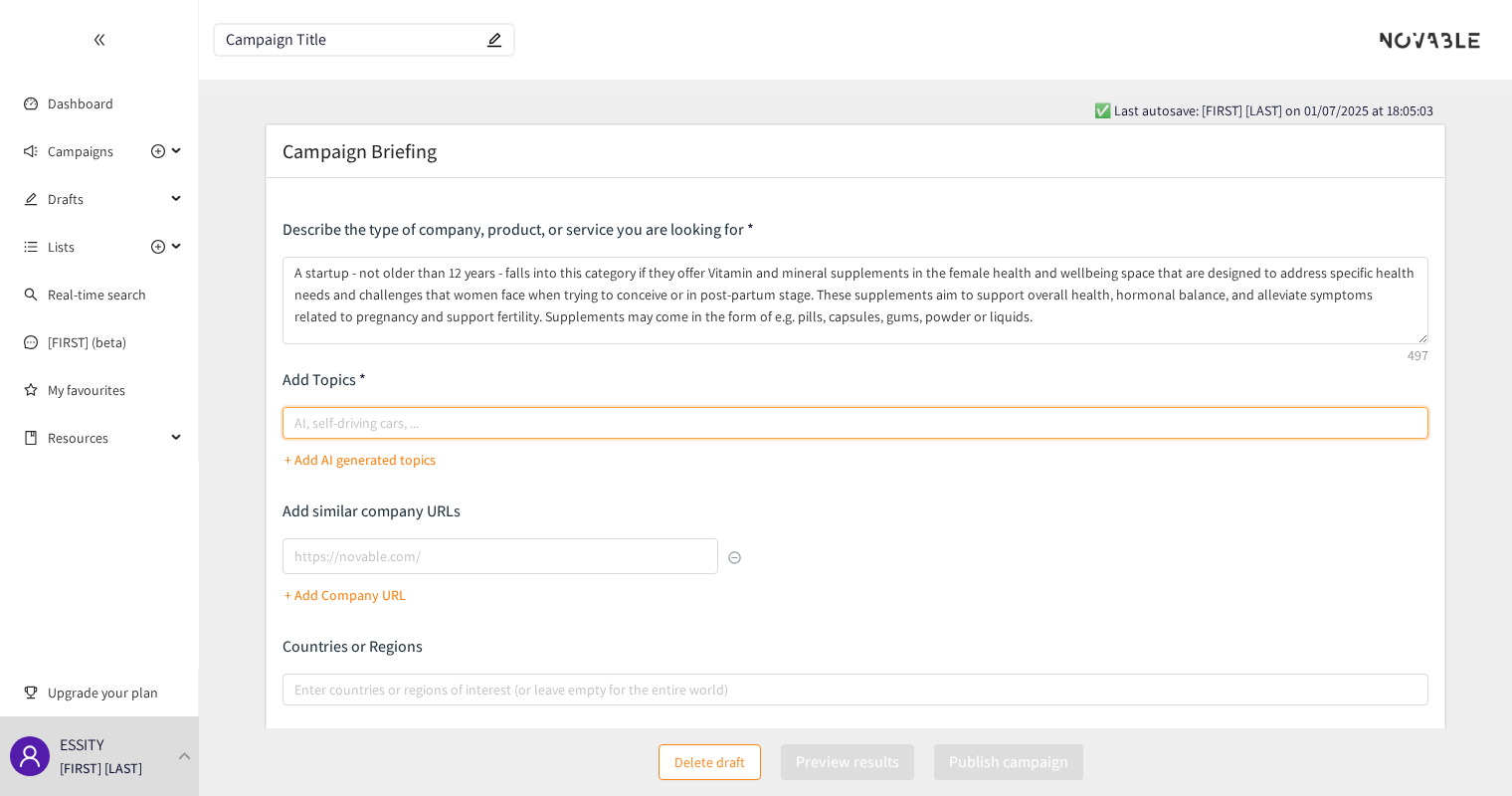 click on "+ Add AI generated topics" at bounding box center (360, 460) 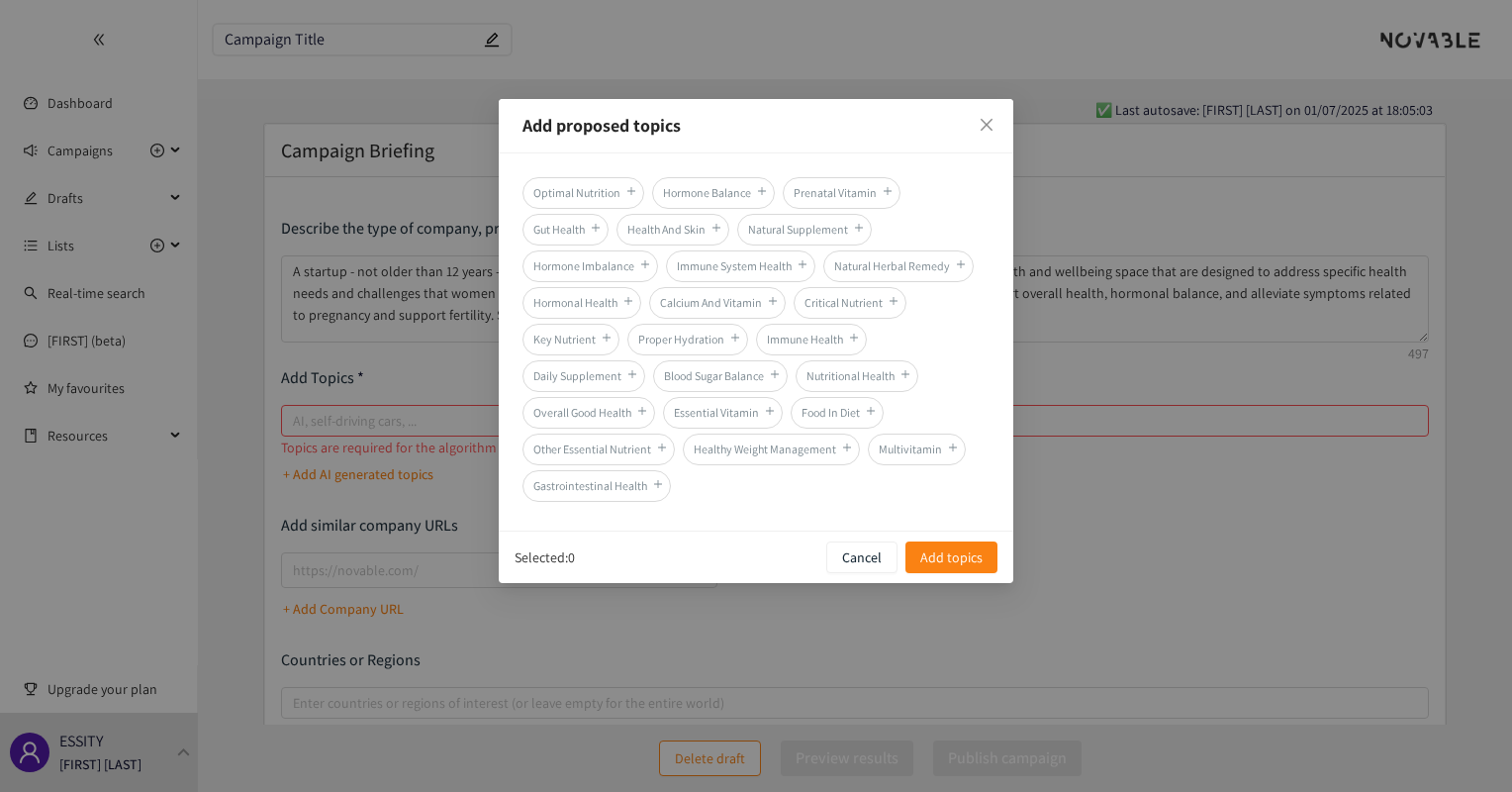 click on "Optimal Nutrition" at bounding box center (583, 193) 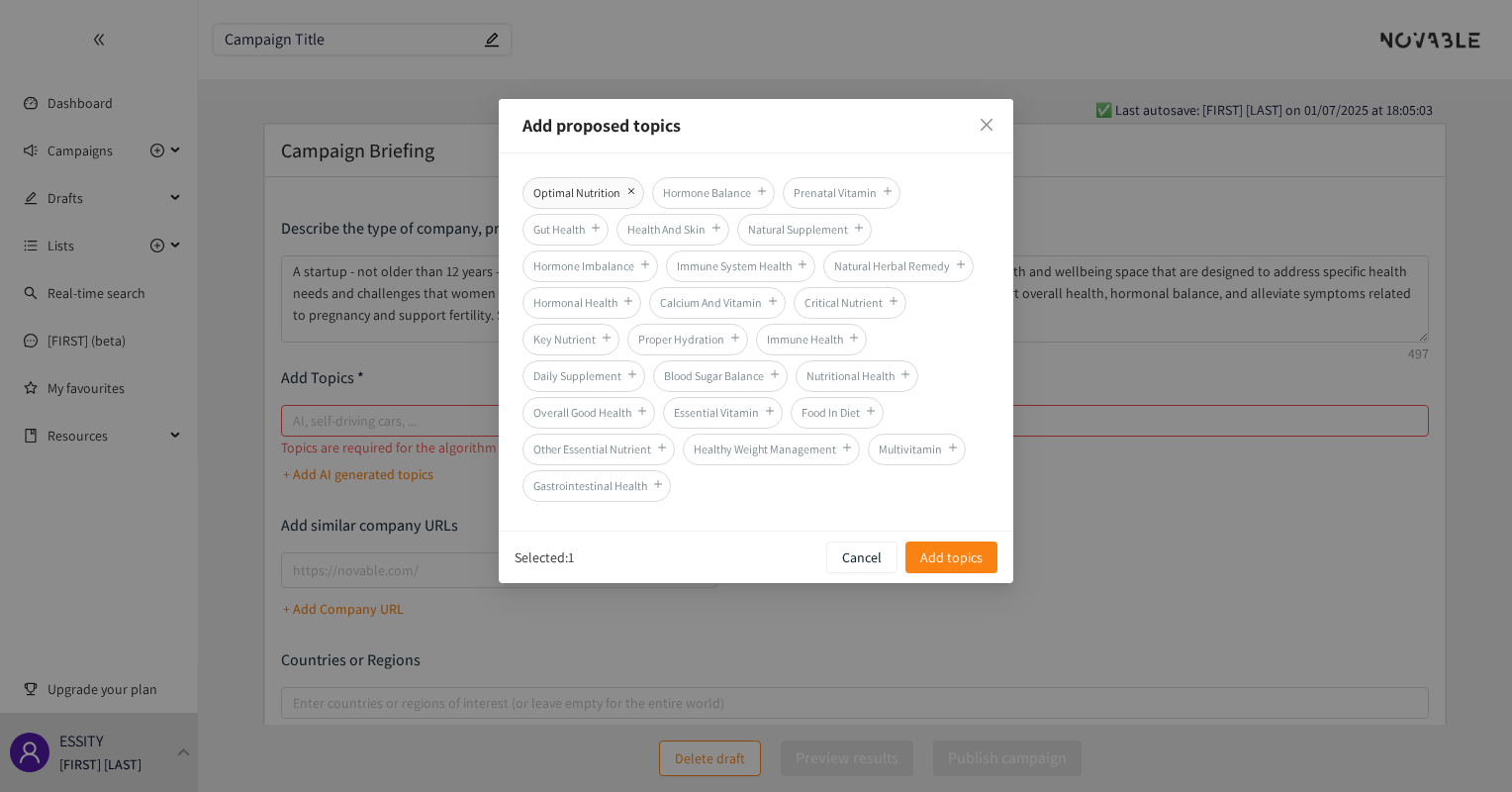 click on "Prenatal Vitamin" at bounding box center (841, 193) 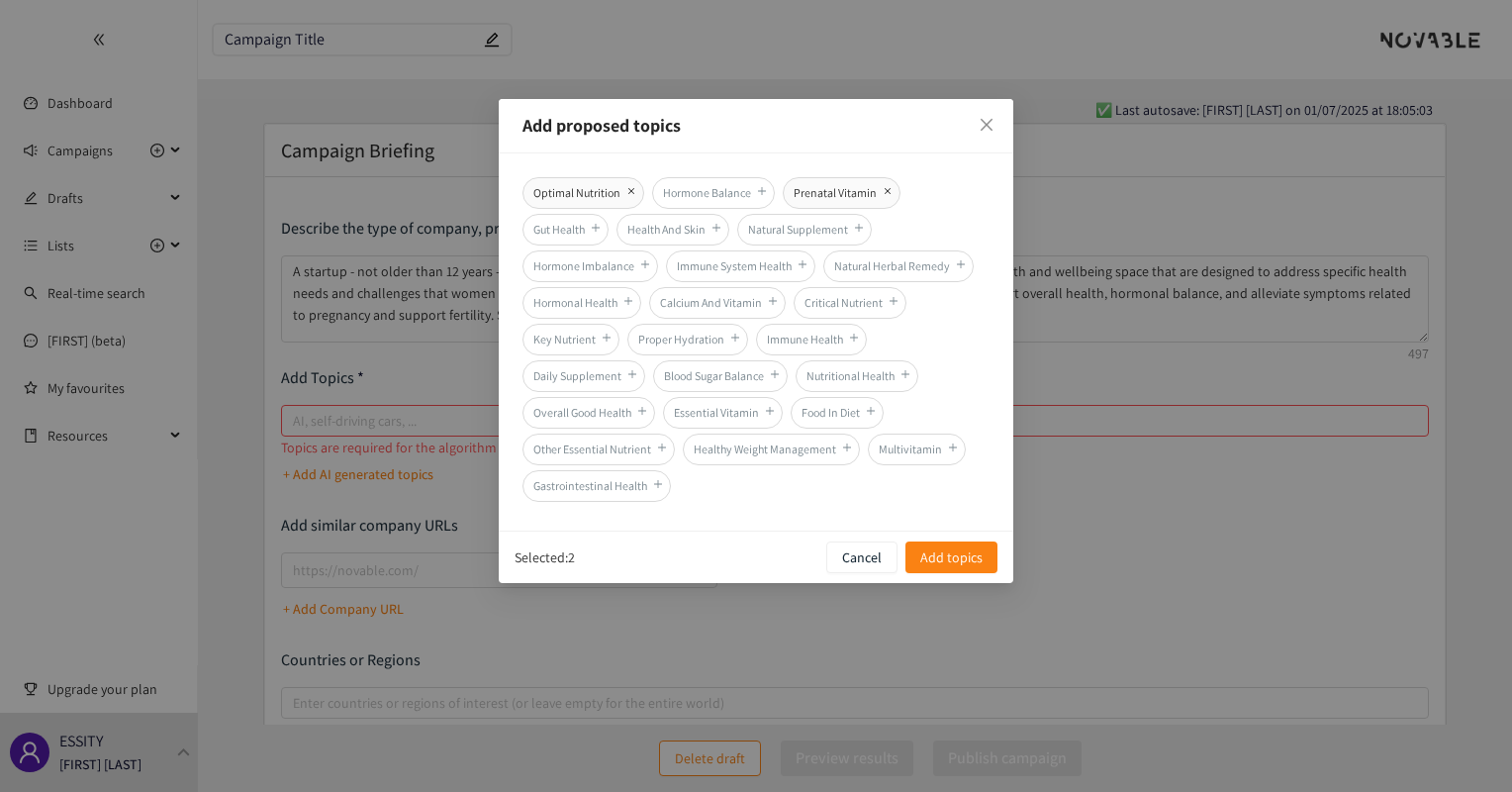 click on "Nutritional Health" at bounding box center (857, 376) 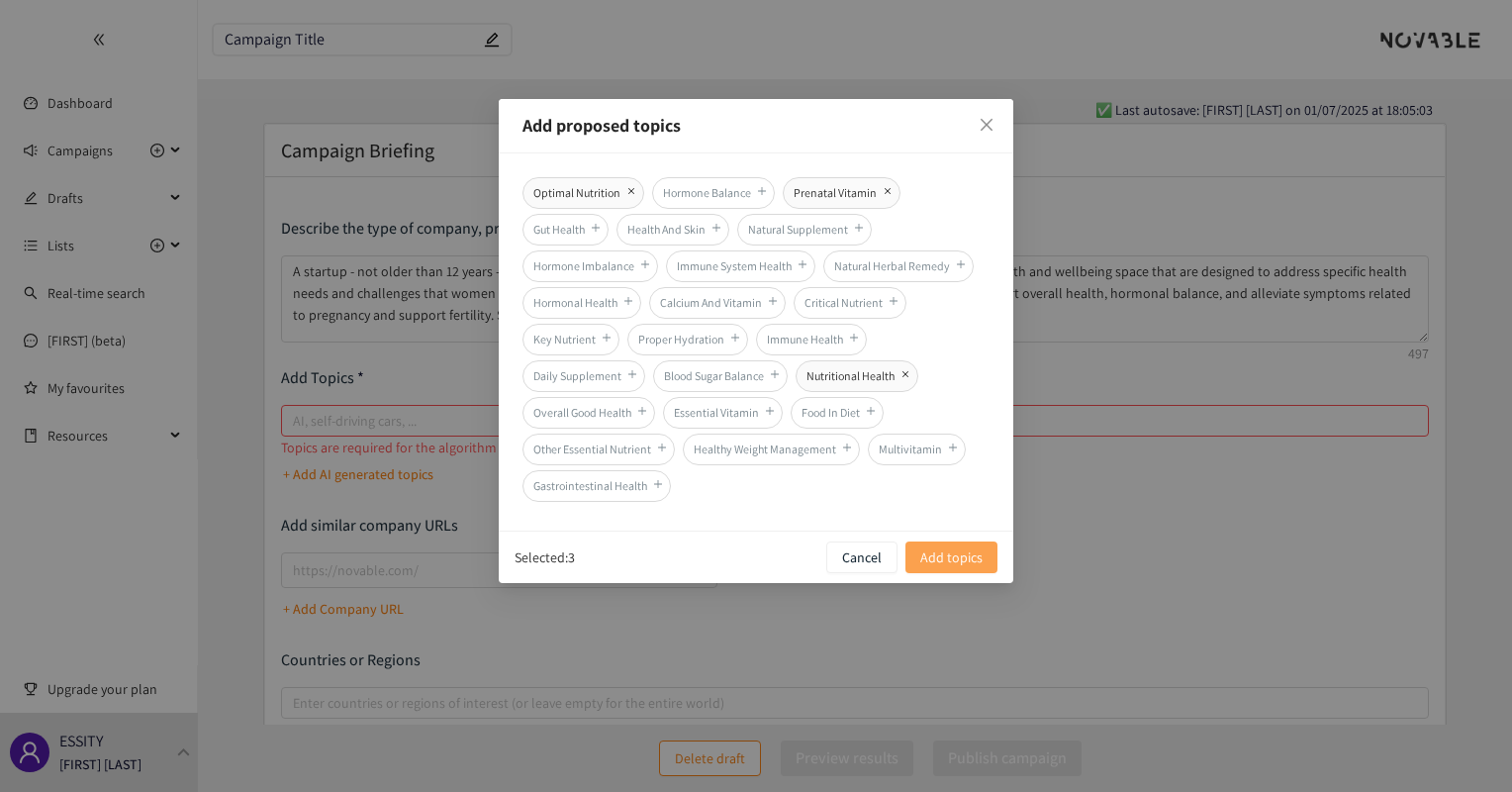 click on "Add topics" at bounding box center (951, 557) 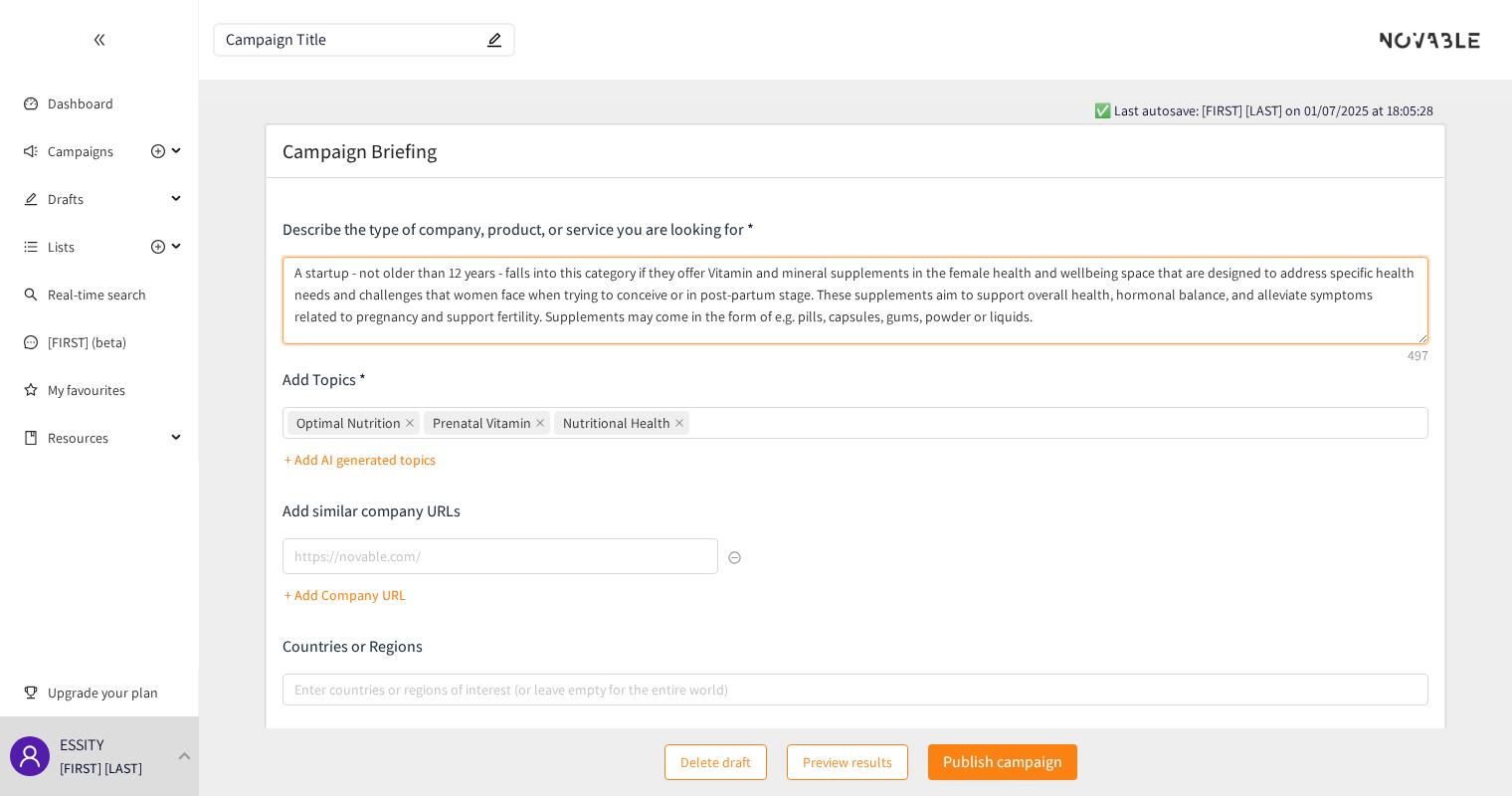 click on "A startup - not older than 12 years - falls into this category if they offer Vitamin and mineral supplements in the female health and wellbeing space that are designed to address specific health needs and challenges that women face when trying to conceive or in post-partum stage. These supplements aim to support overall health, hormonal balance, and alleviate symptoms related to pregnancy and support fertility. Supplements may come in the form of e.g. pills, capsules, gums, powder or liquids." at bounding box center [855, 300] 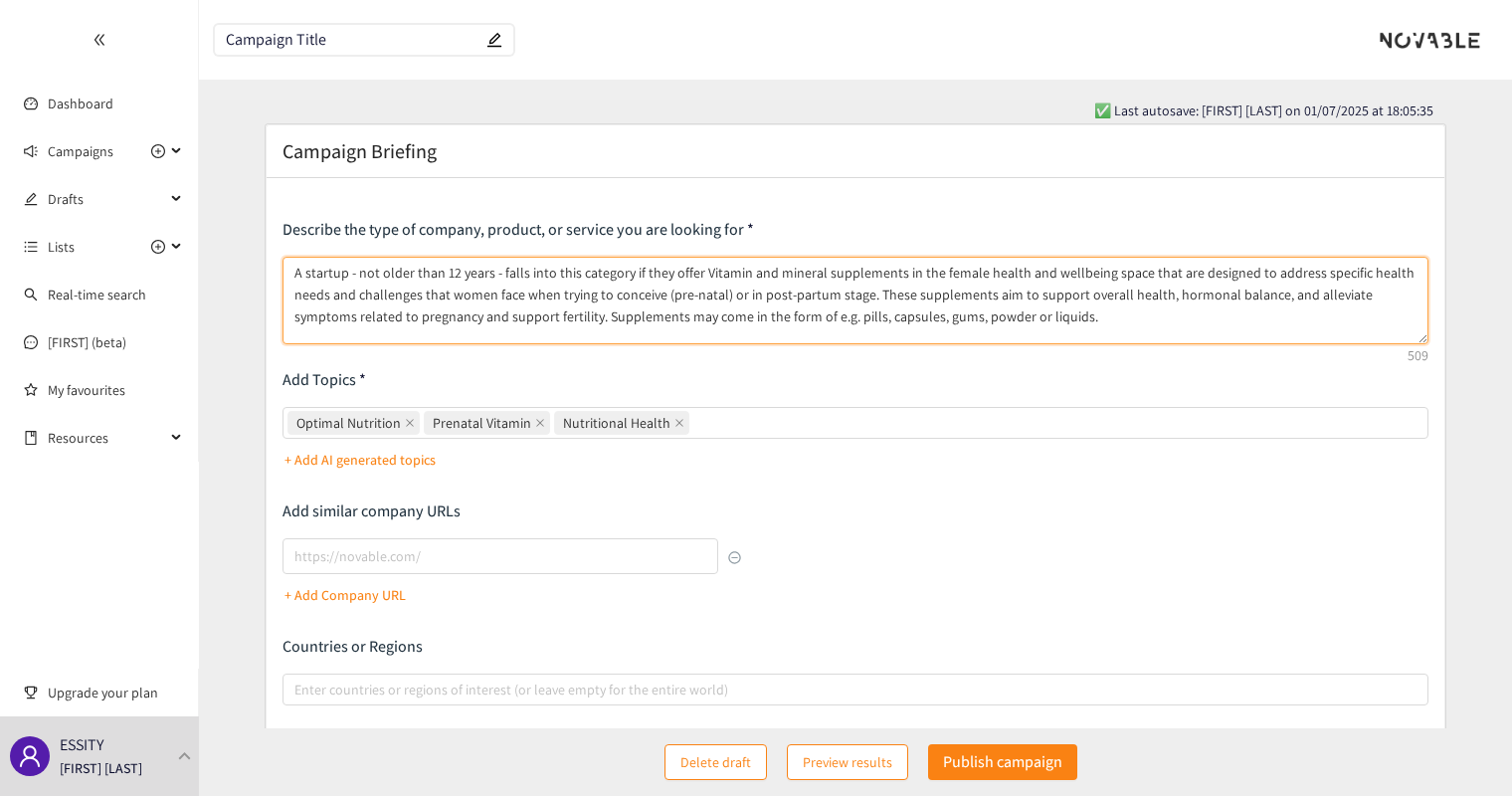 click on "A startup - not older than 12 years - falls into this category if they offer Vitamin and mineral supplements in the female health and wellbeing space that are designed to address specific health needs and challenges that women face when trying to conceive (pre-natal) or in post-partum stage. These supplements aim to support overall health, hormonal balance, and alleviate symptoms related to pregnancy and support fertility. Supplements may come in the form of e.g. pills, capsules, gums, powder or liquids." at bounding box center (855, 300) 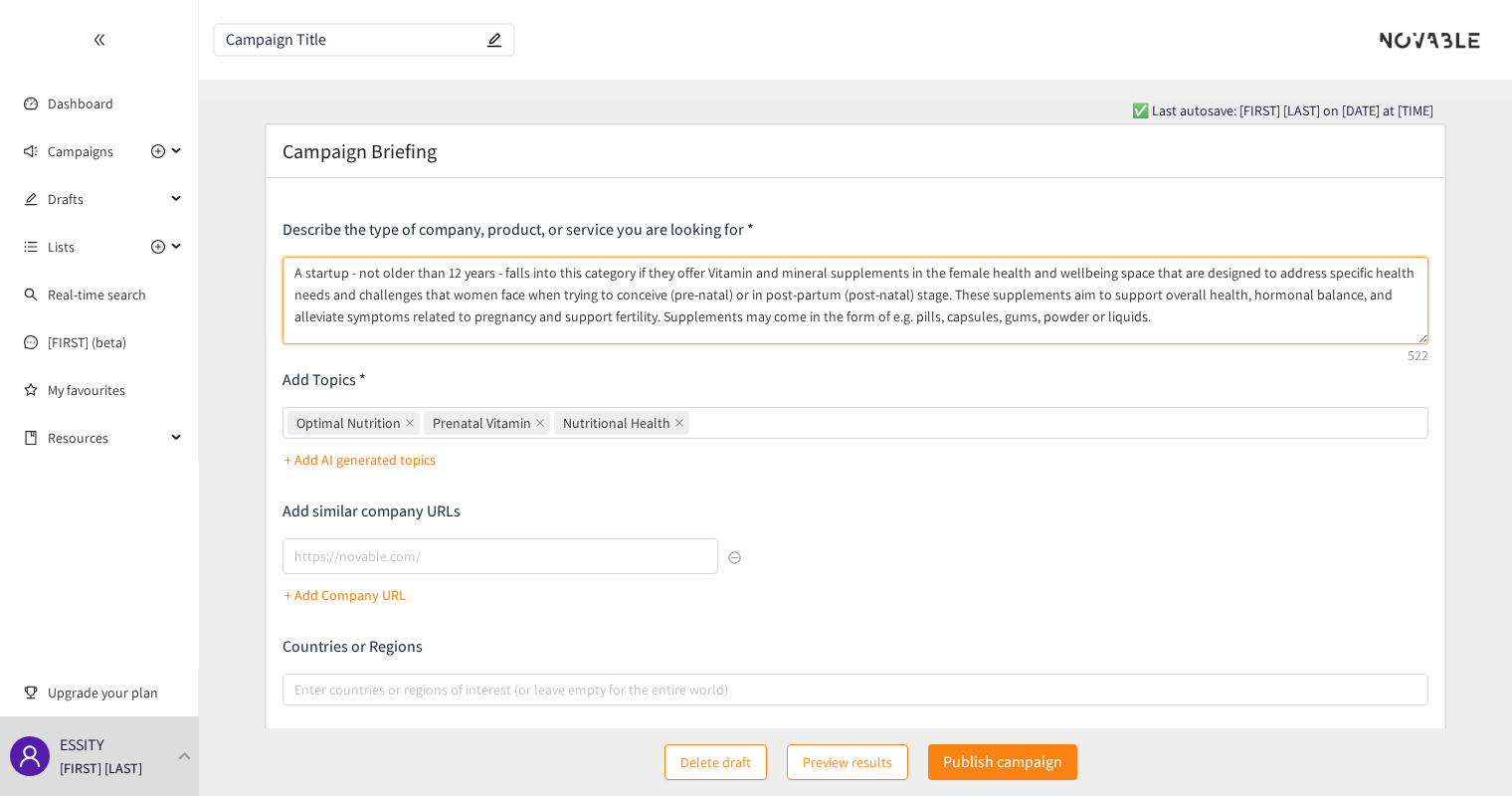 type on "A startup - not older than 12 years - falls into this category if they offer Vitamin and mineral supplements in the female health and wellbeing space that are designed to address specific health needs and challenges that women face when trying to conceive (pre-natal) or in post-partum (post-natal) stage. These supplements aim to support overall health, hormonal balance, and alleviate symptoms related to pregnancy and support fertility. Supplements may come in the form of e.g. pills, capsules, gums, powder or liquids." 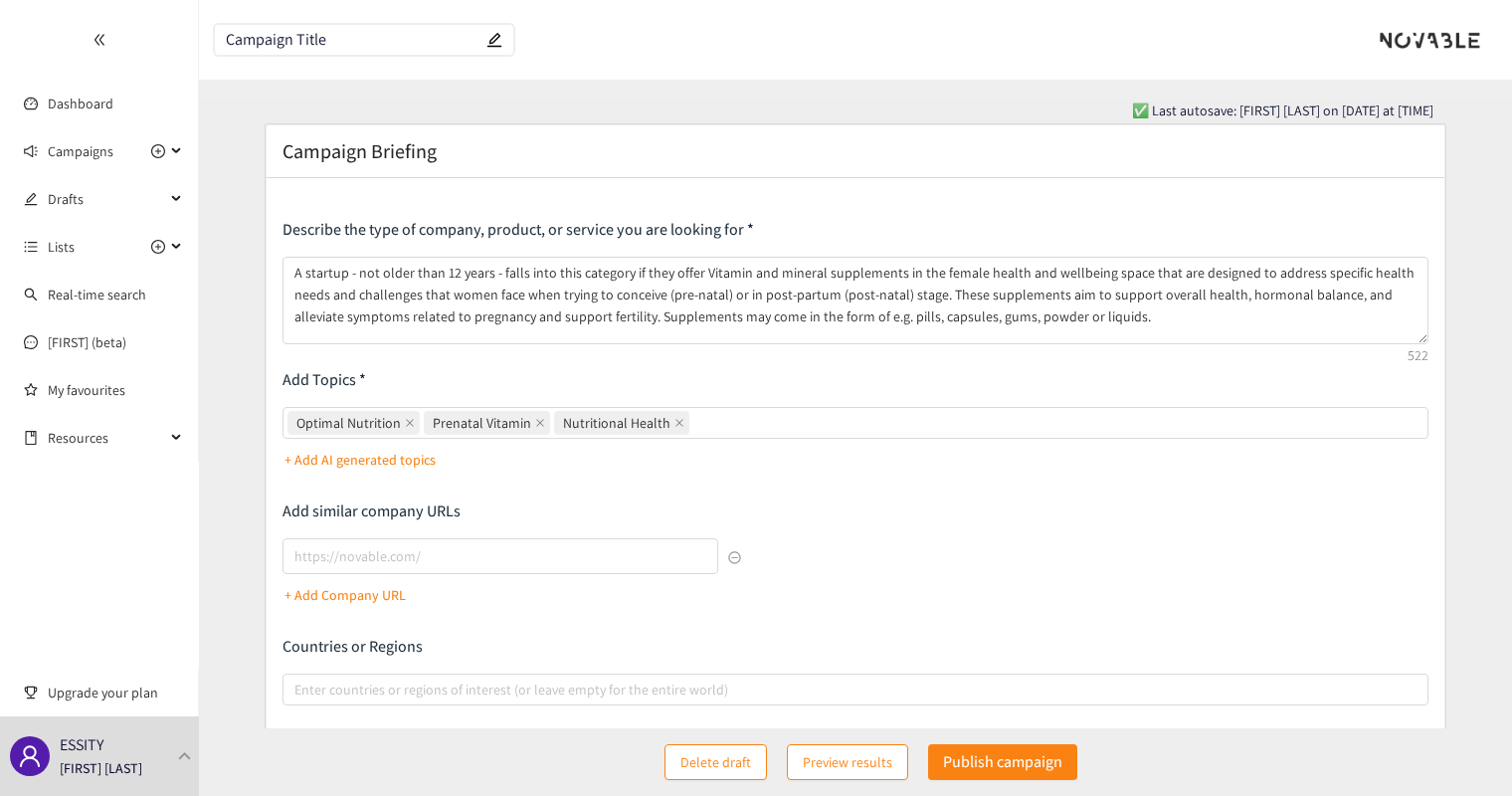 click on "+ Add AI generated topics" at bounding box center (855, 460) 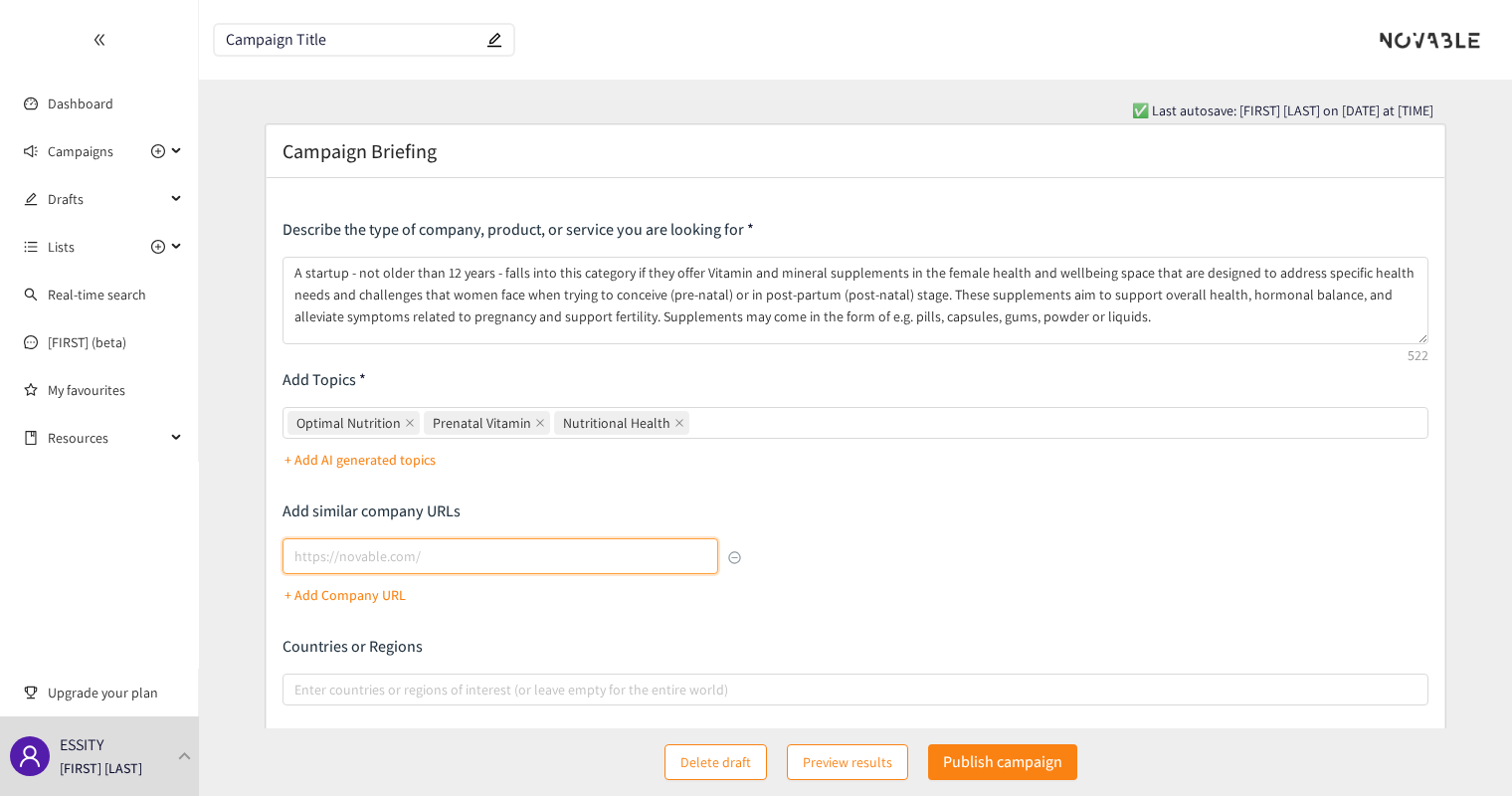 click at bounding box center (500, 556) 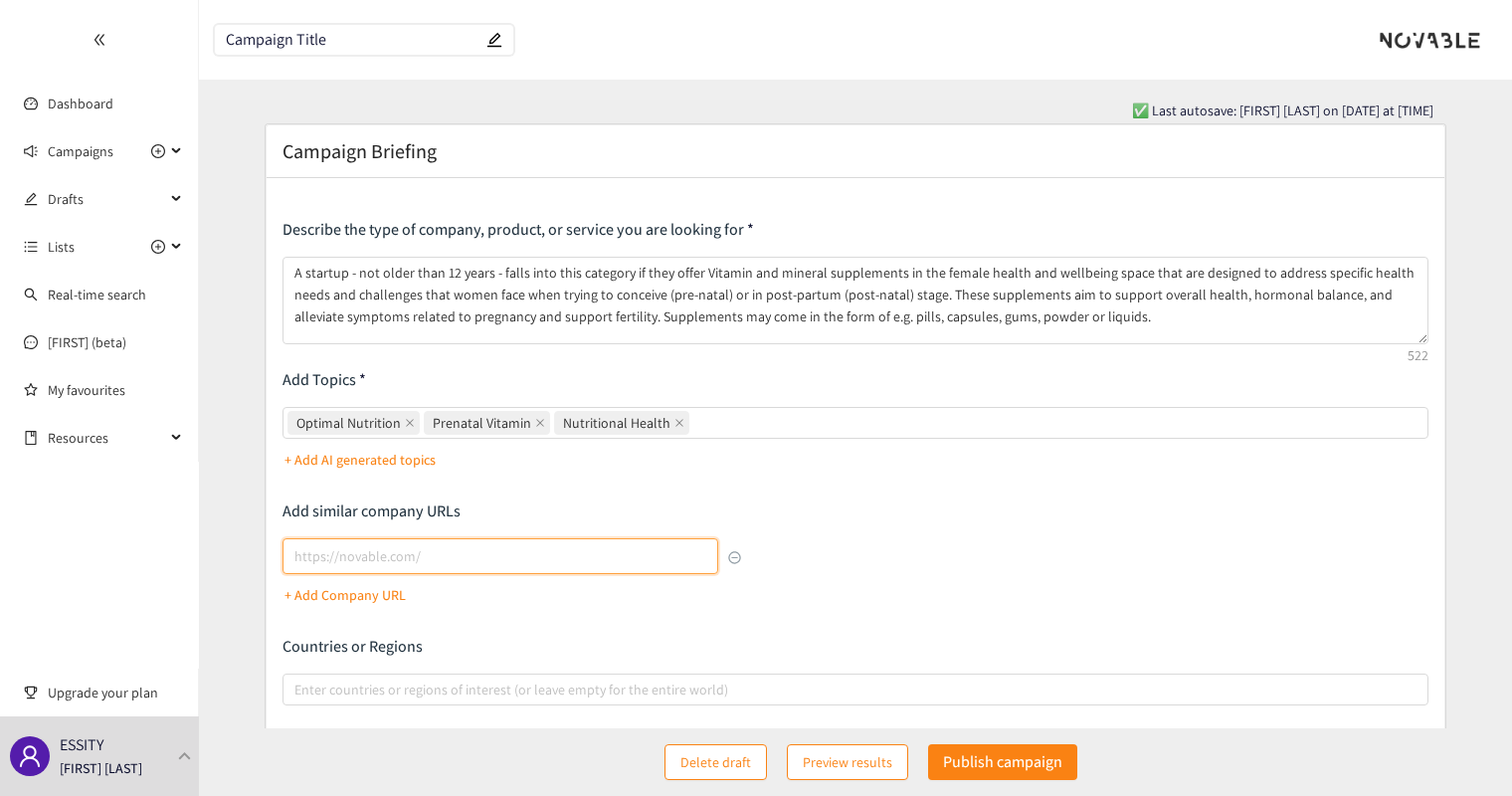 paste on "https://jollymama.com/de-de" 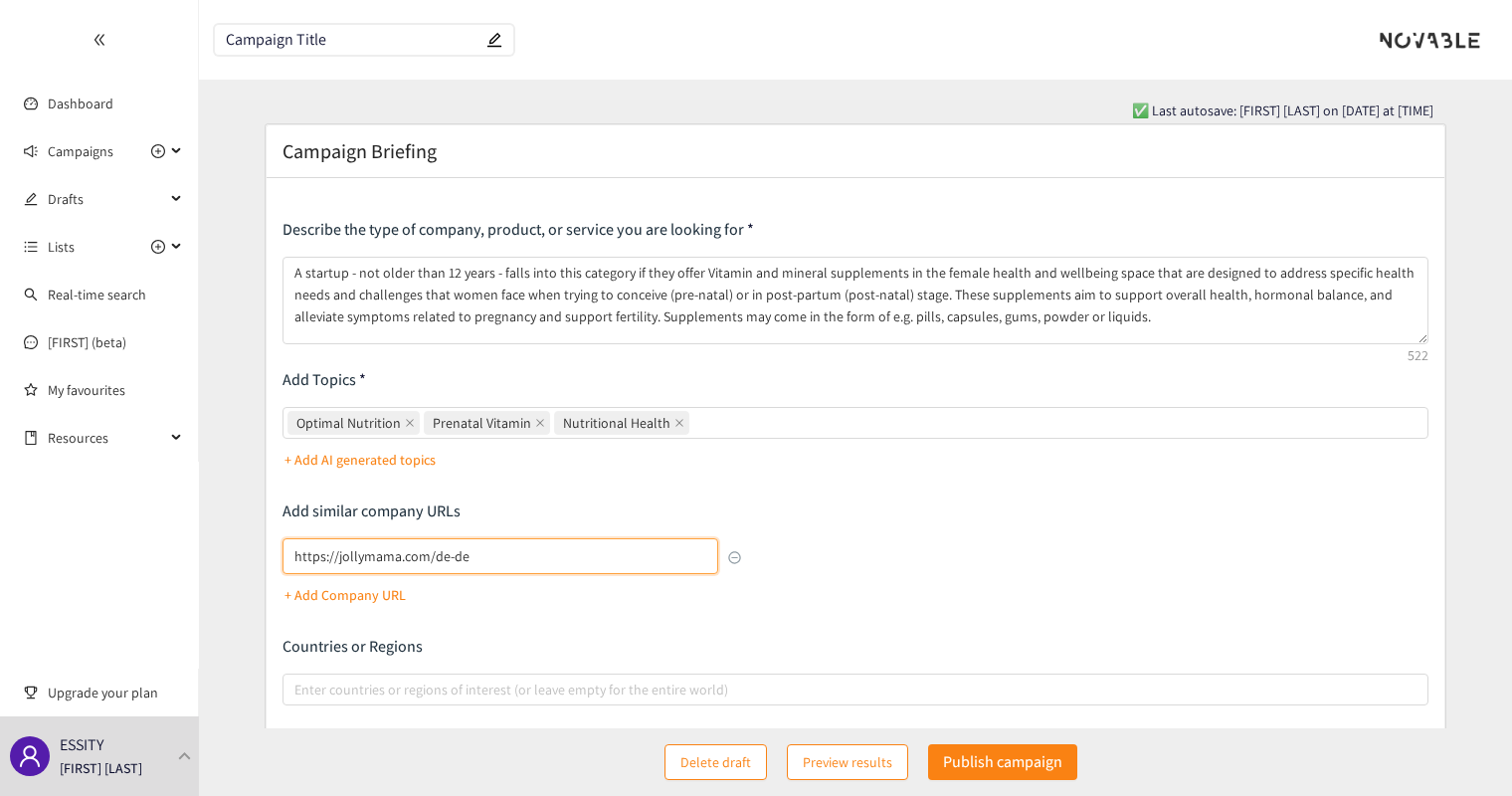 type on "https://jollymama.com/de-de" 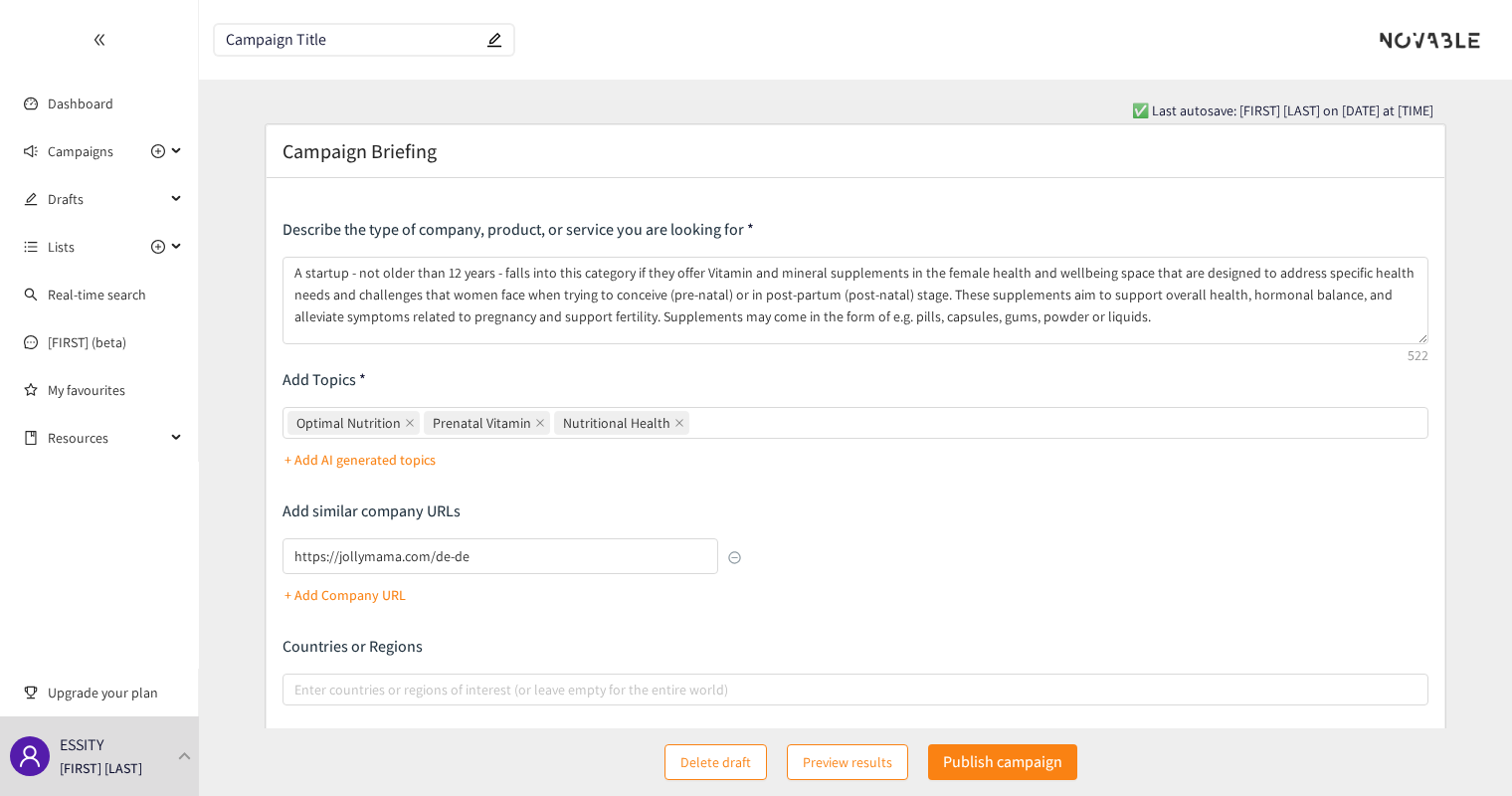 click on "+ Add Company URL" at bounding box center (345, 595) 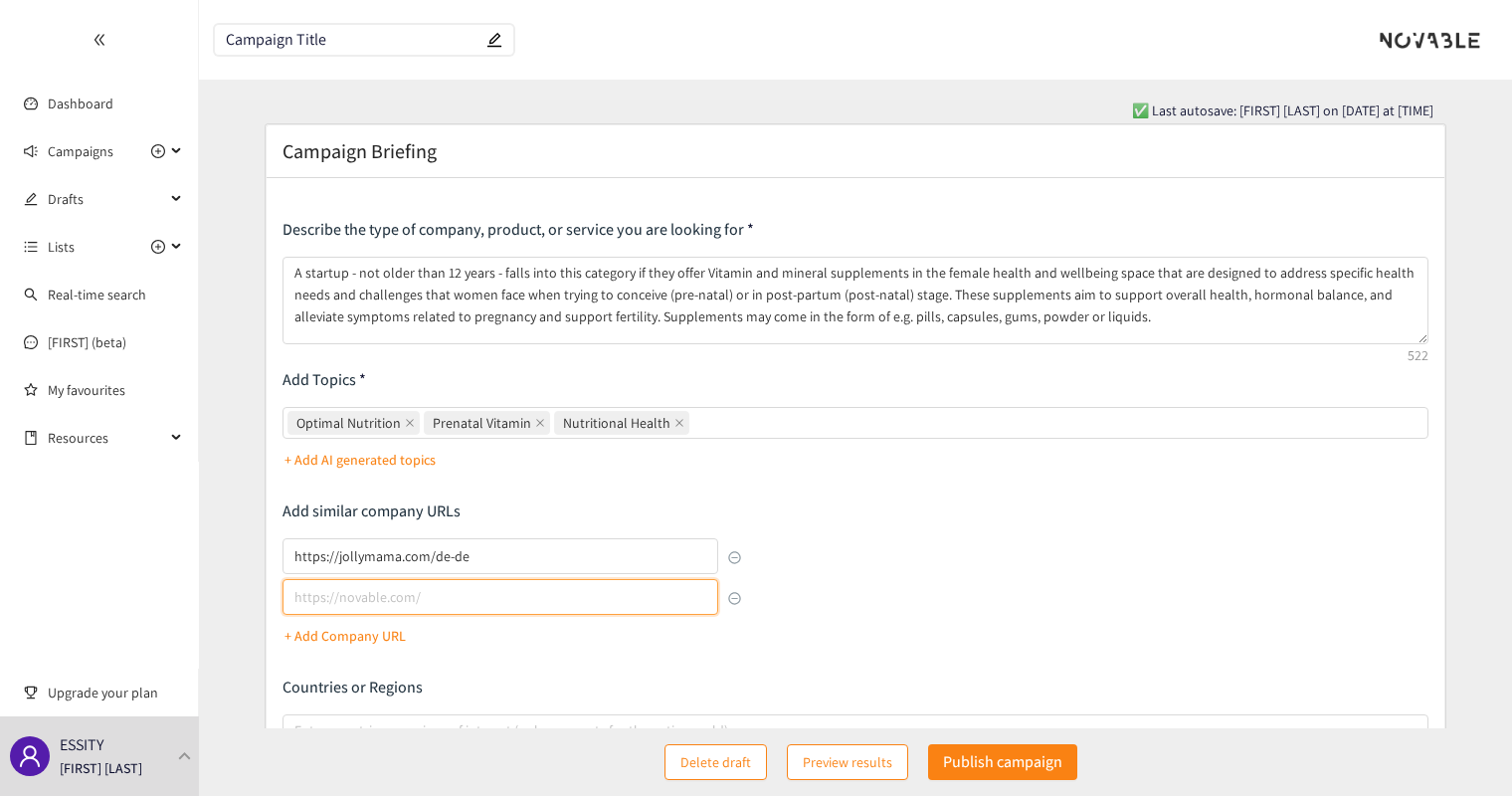 click at bounding box center (500, 597) 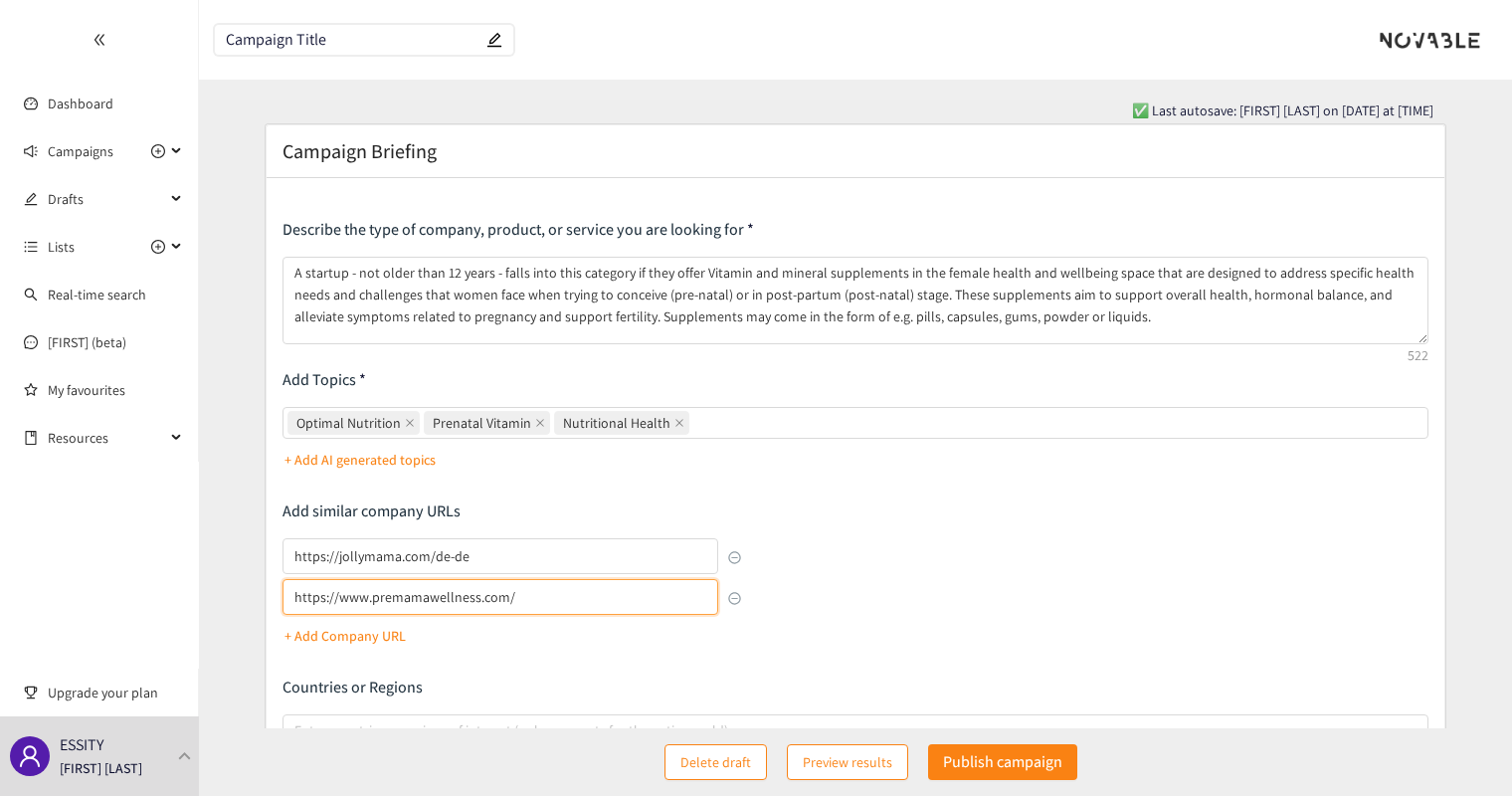 type on "https://www.premamawellness.com/" 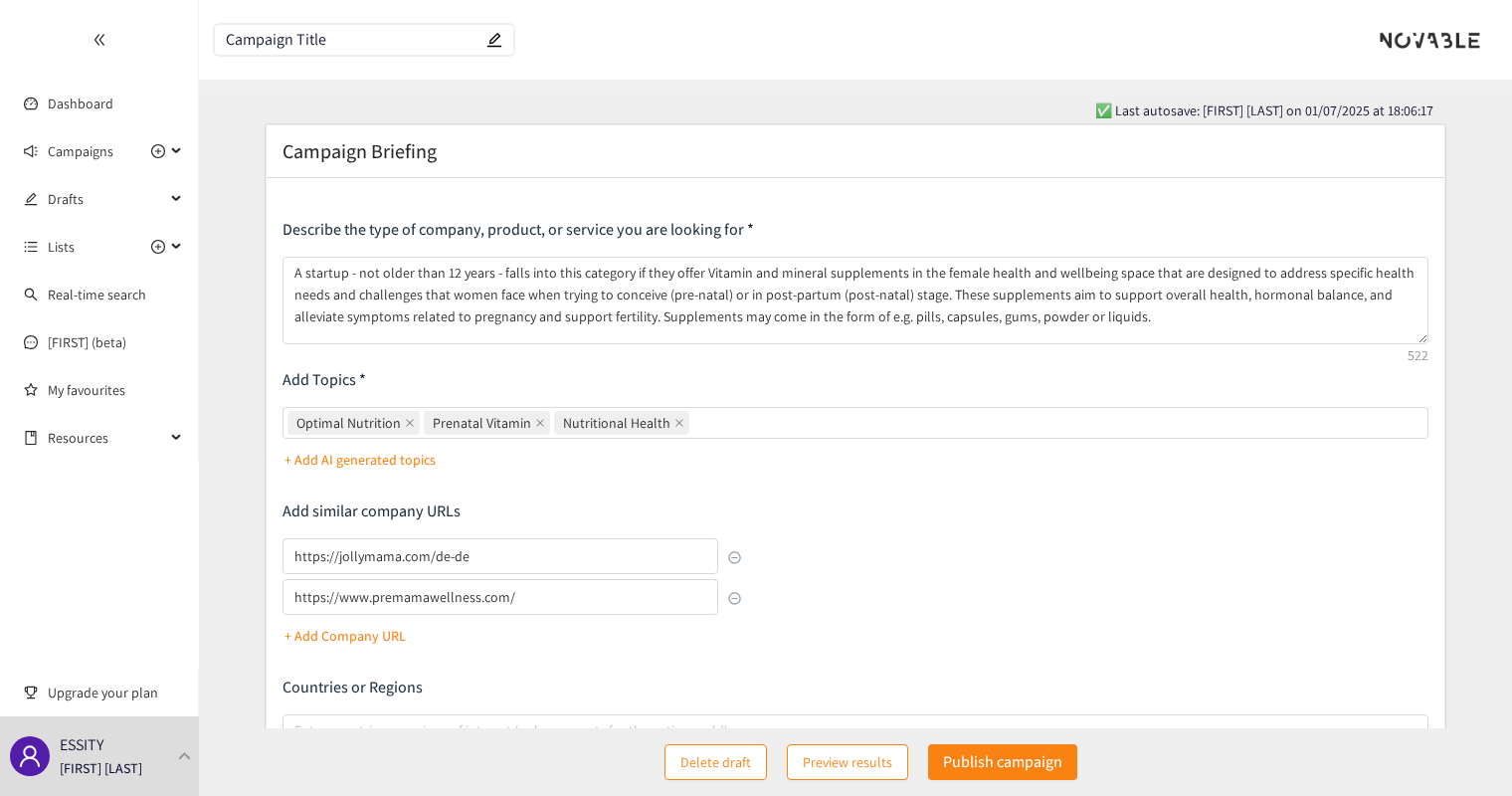 click on "Countries or Regions" at bounding box center [855, 688] 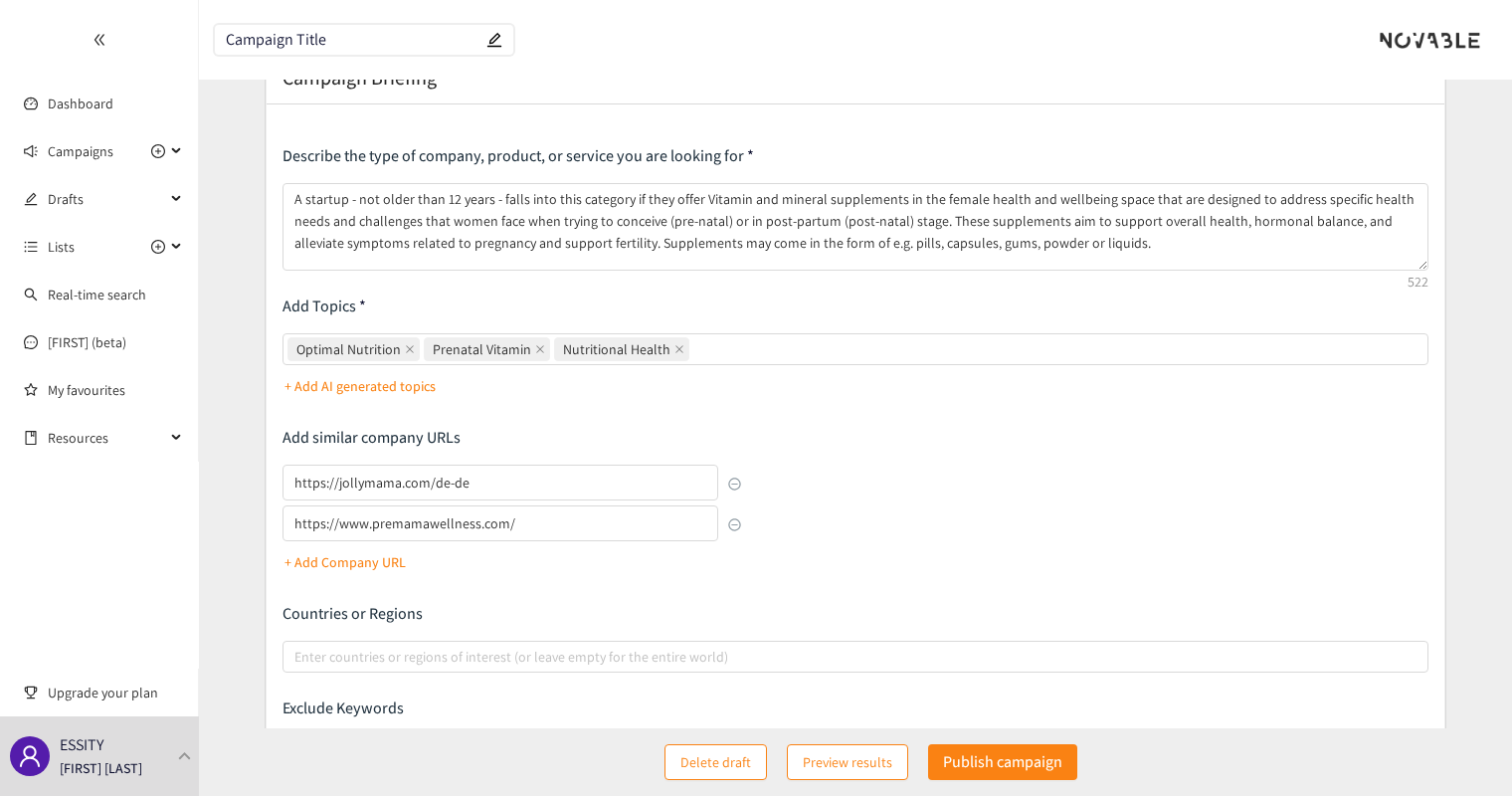 scroll, scrollTop: 72, scrollLeft: 0, axis: vertical 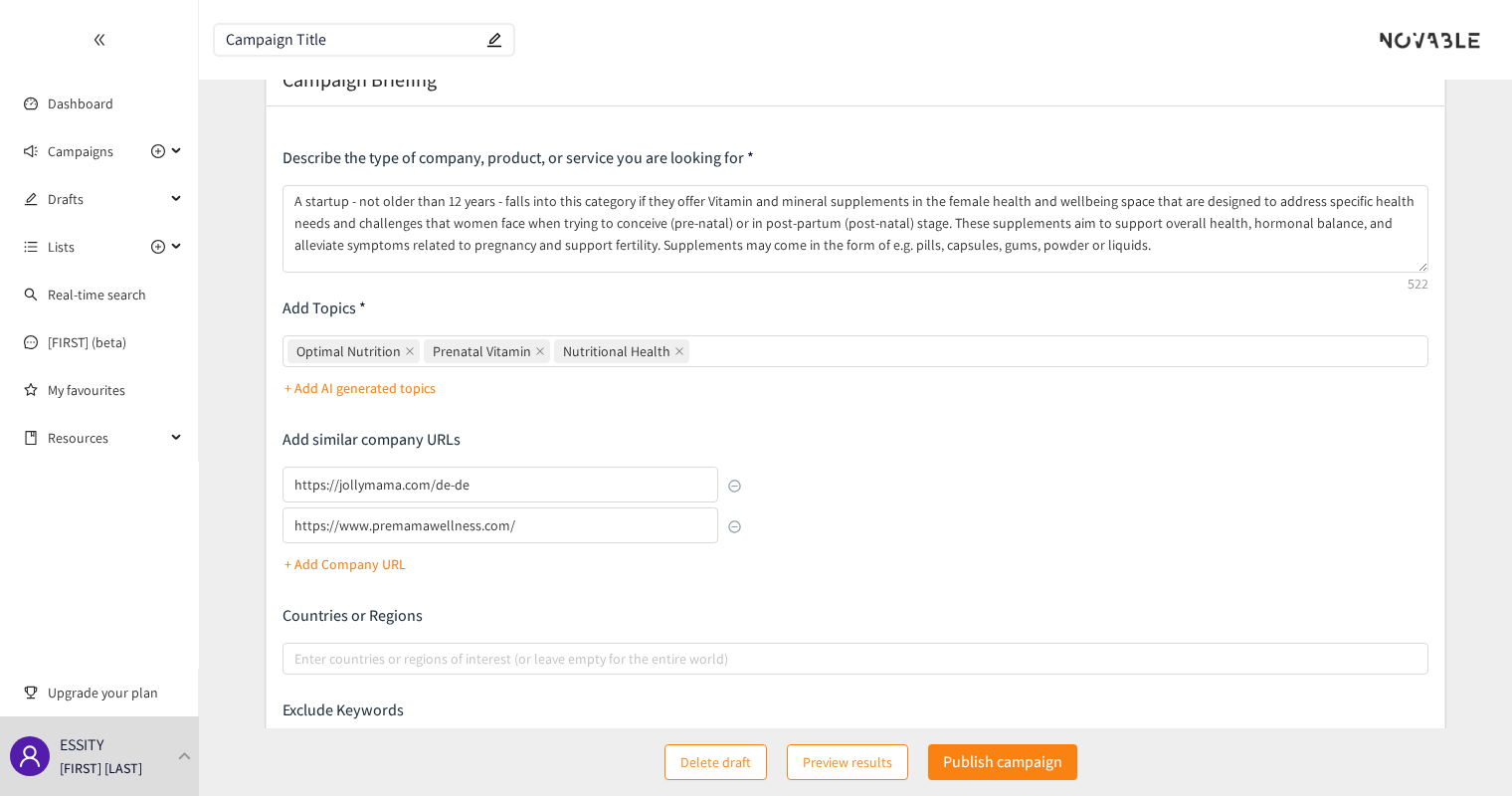 click on "Countries or Regions" at bounding box center [855, 616] 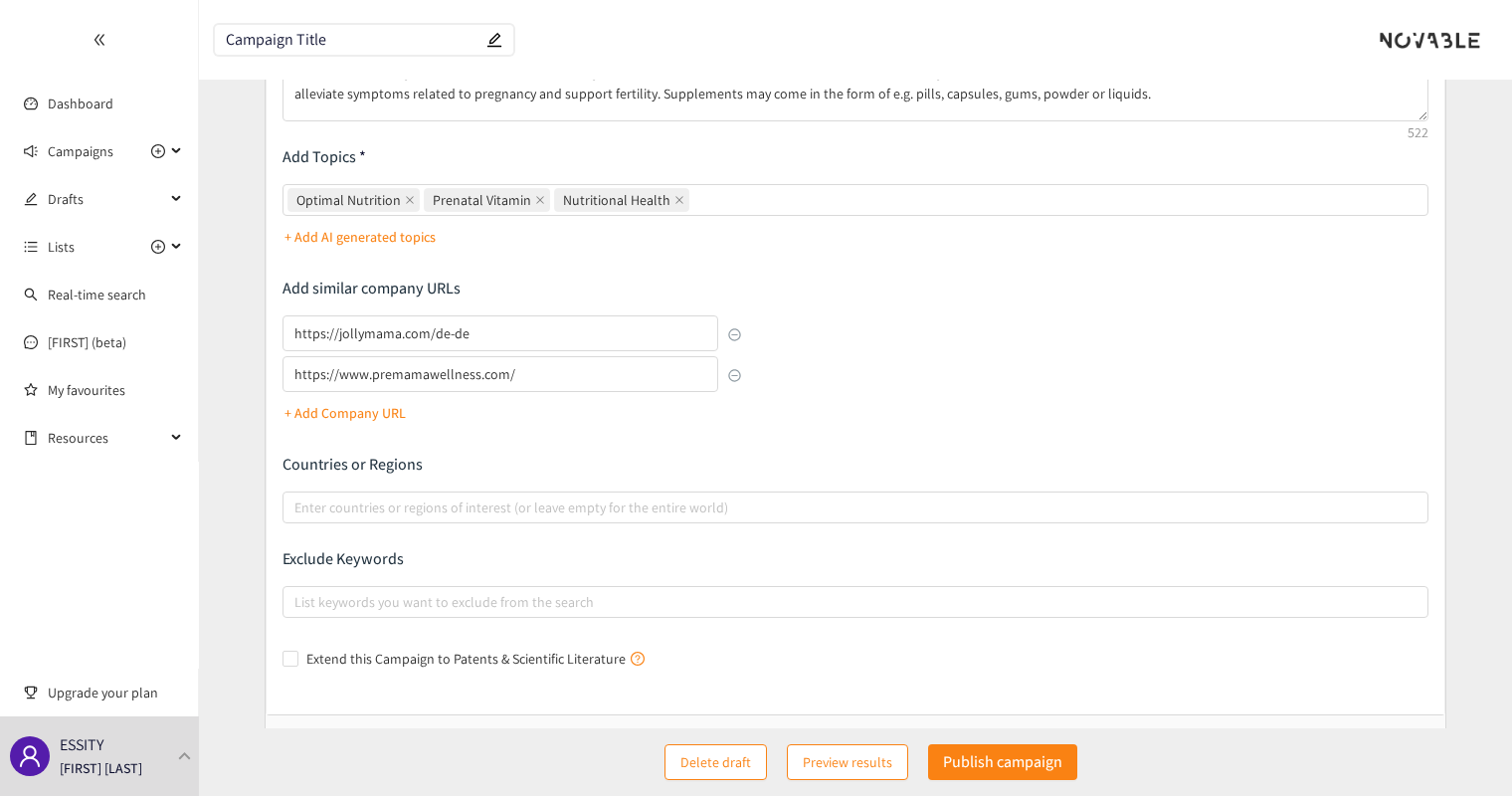 scroll, scrollTop: 227, scrollLeft: 0, axis: vertical 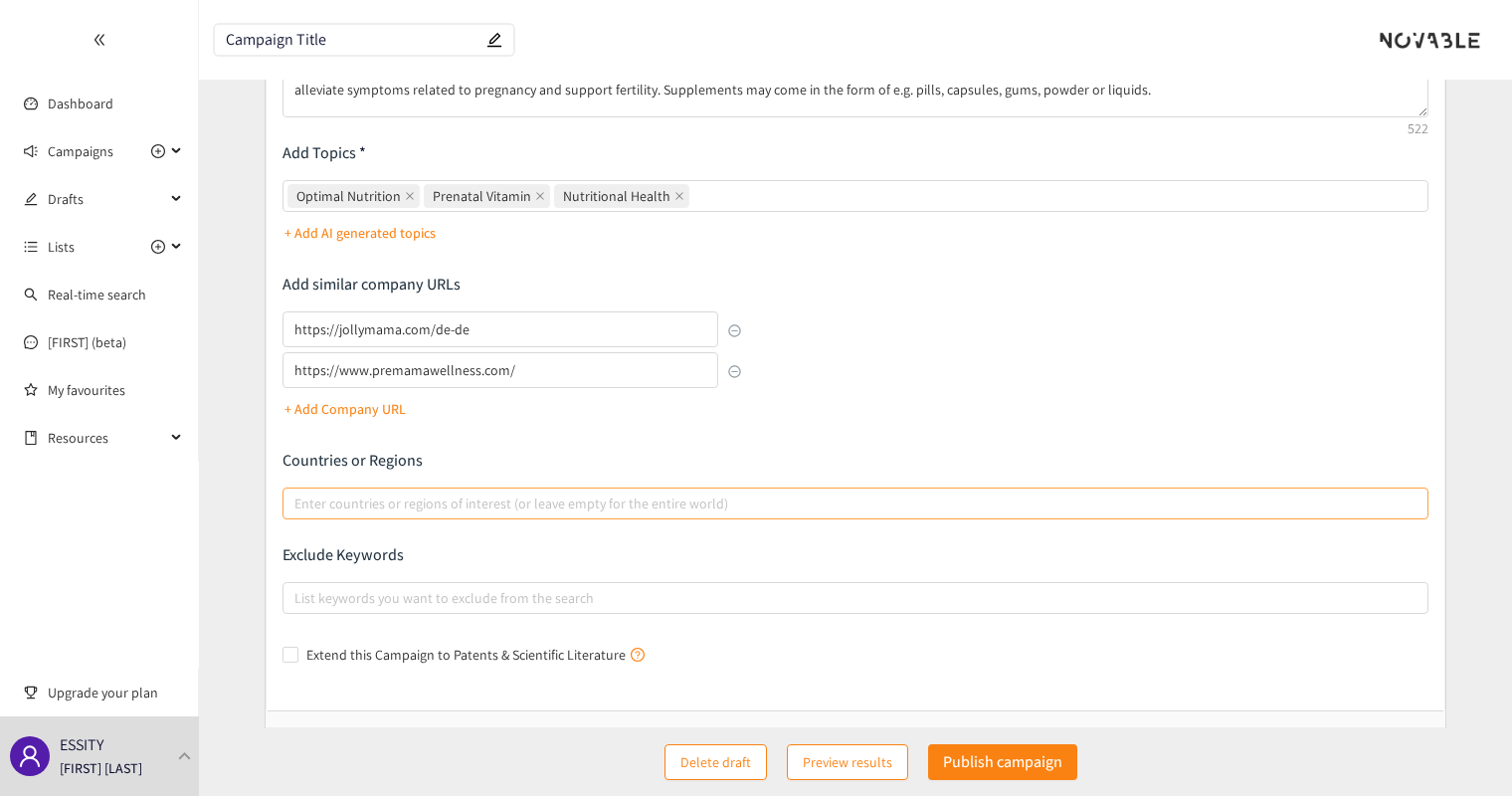 click at bounding box center [846, 503] 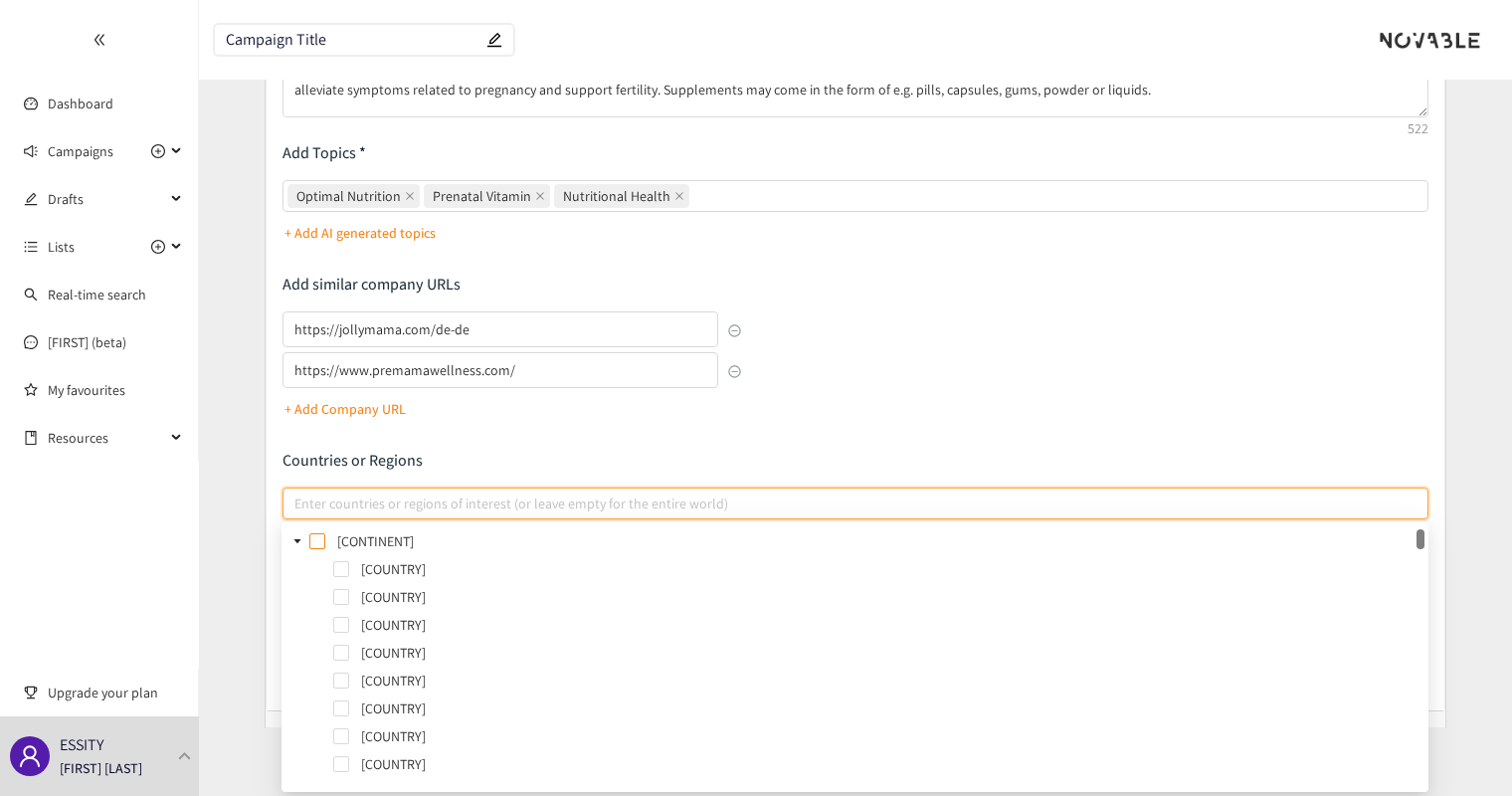 click at bounding box center (317, 541) 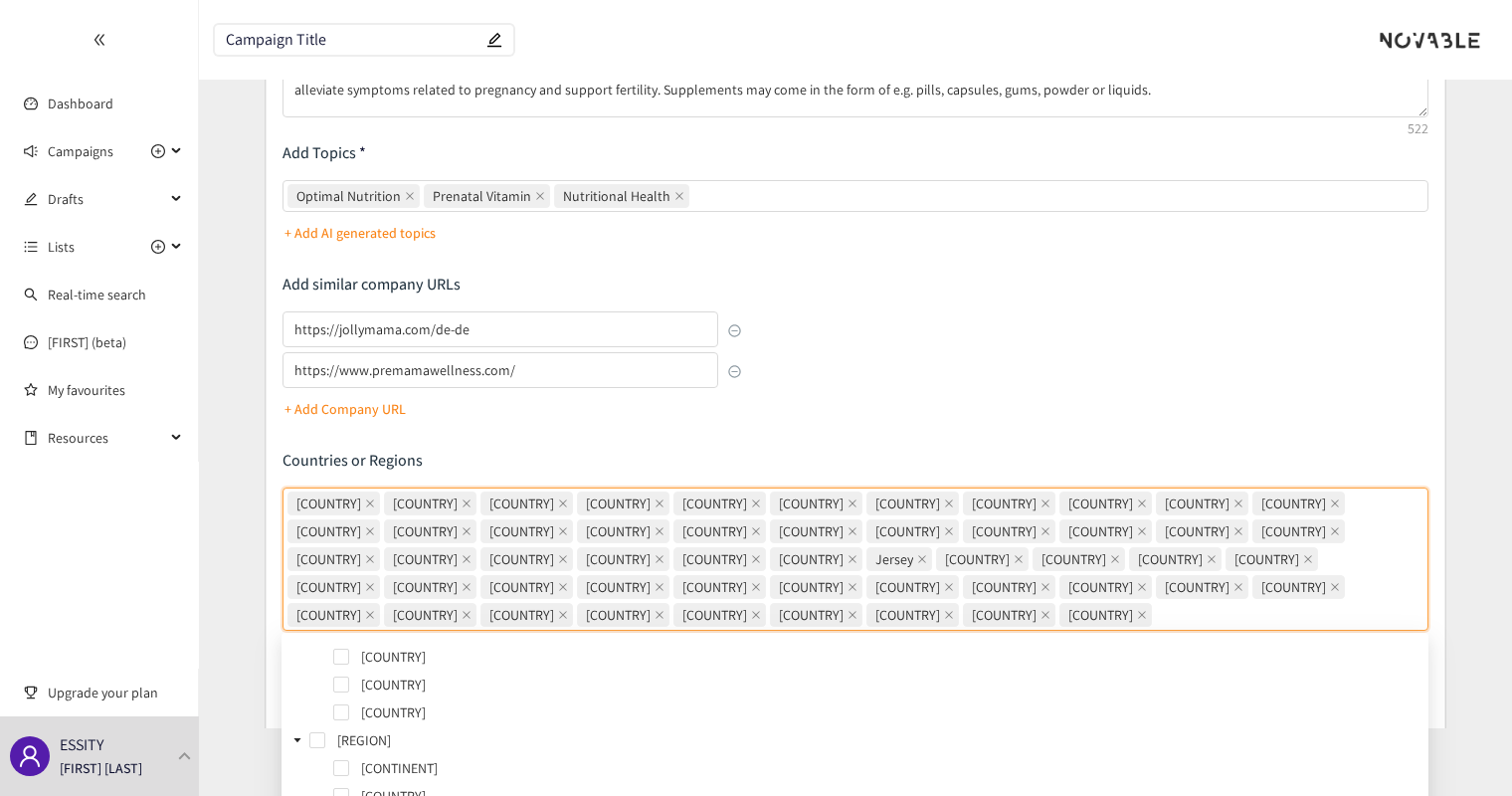 scroll, scrollTop: 6905, scrollLeft: 0, axis: vertical 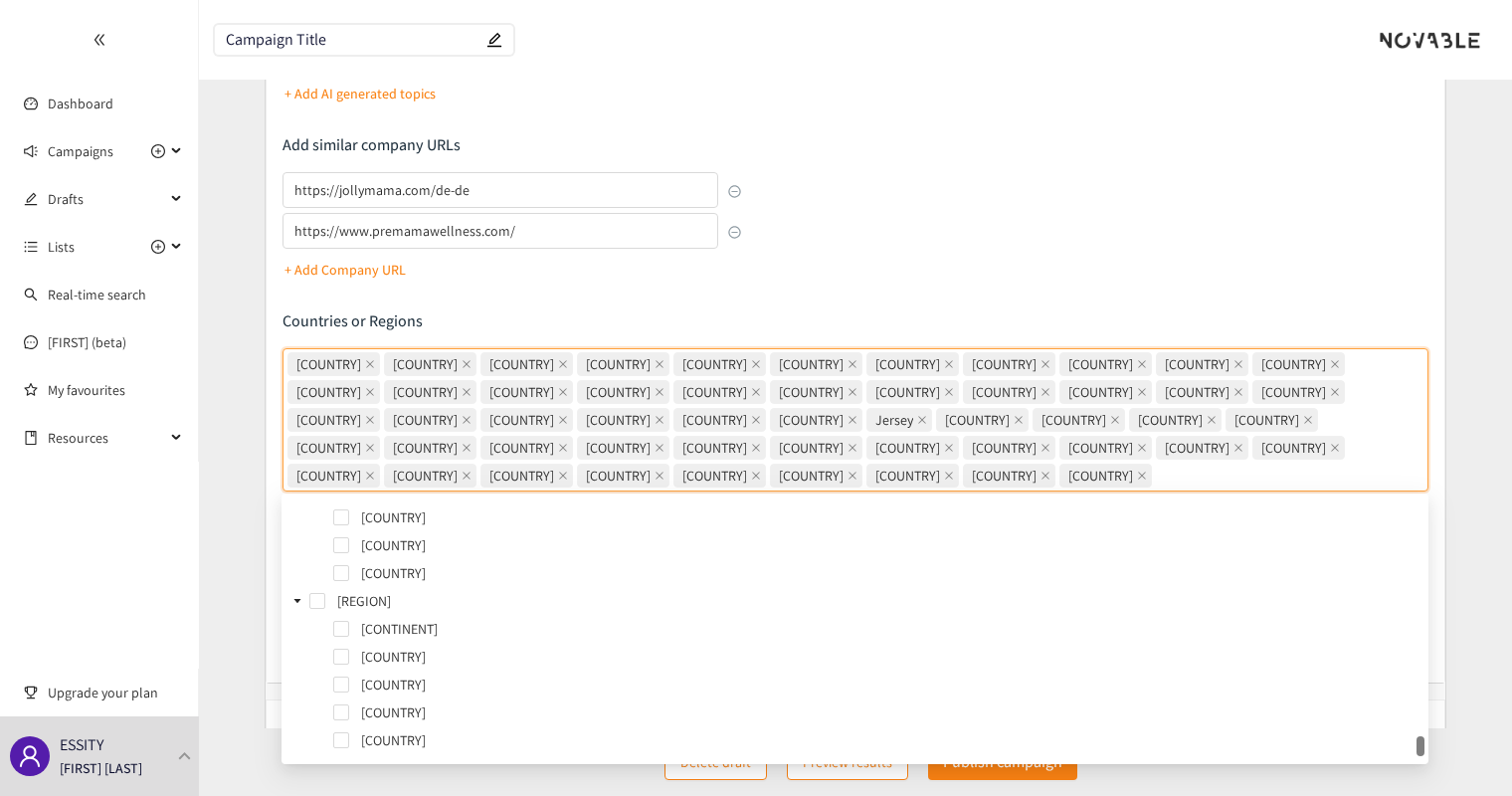 click on "Countries or Regions Åland Islands Albania Andorra Austria Belgium Bulgaria Bosnia and Herzegovina Belarus Switzerland Cyprus Czechia Germany Denmark Spain Estonia Finland France Faroe Islands United Kingdom Guernsey Gibraltar Italy" at bounding box center (855, 248) 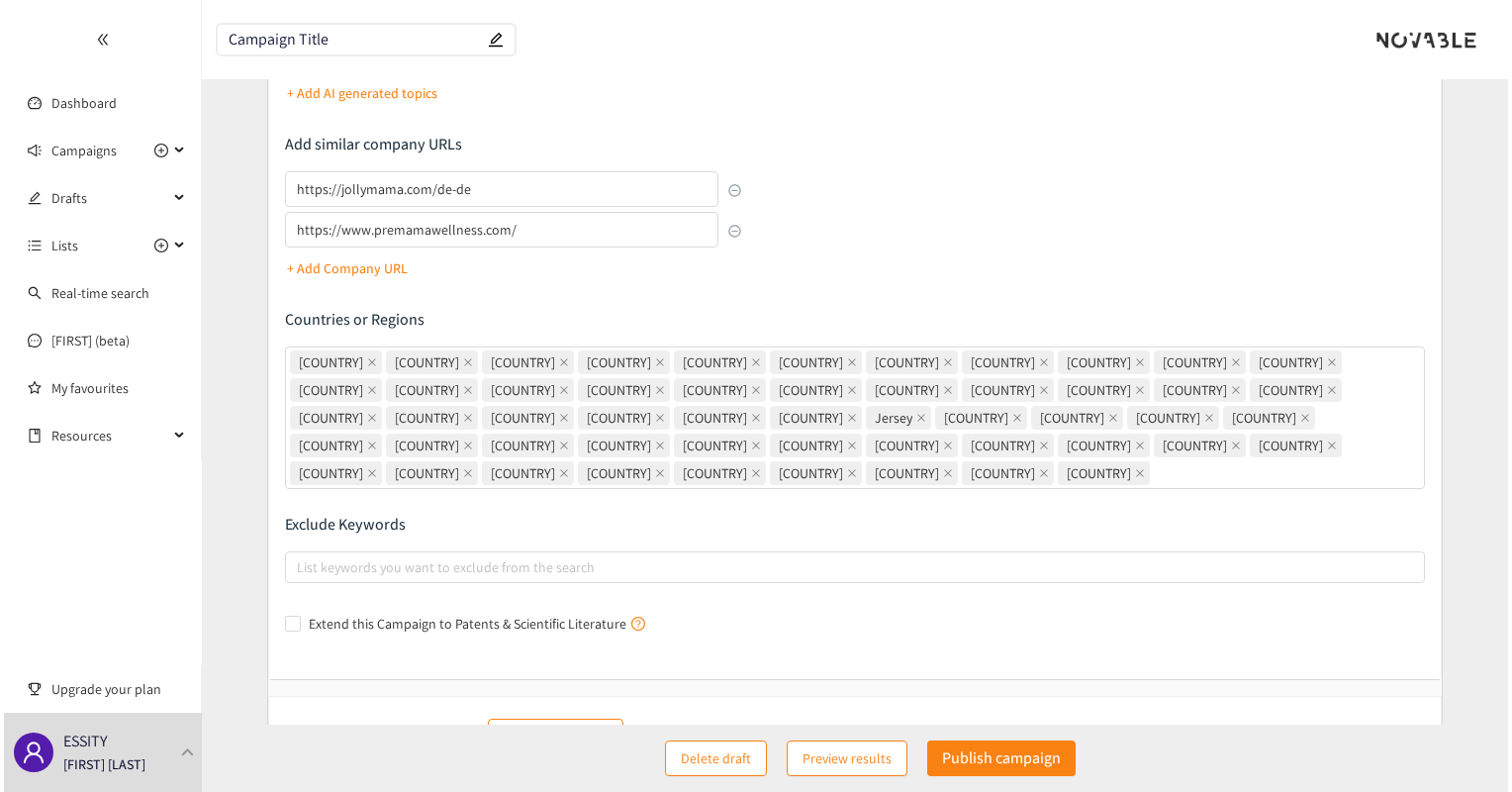 scroll, scrollTop: 425, scrollLeft: 0, axis: vertical 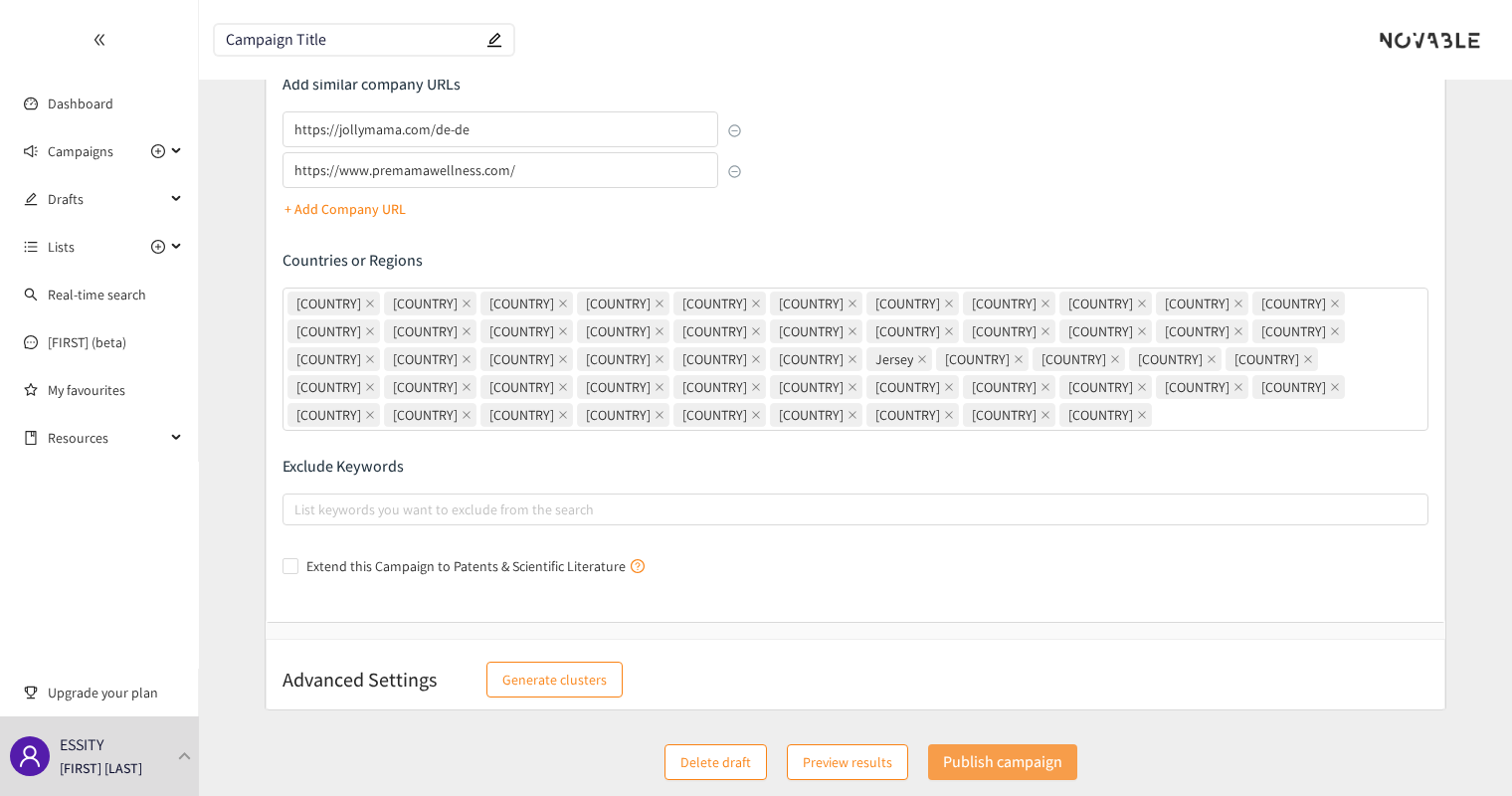 click on "Publish campaign" at bounding box center (1003, 761) 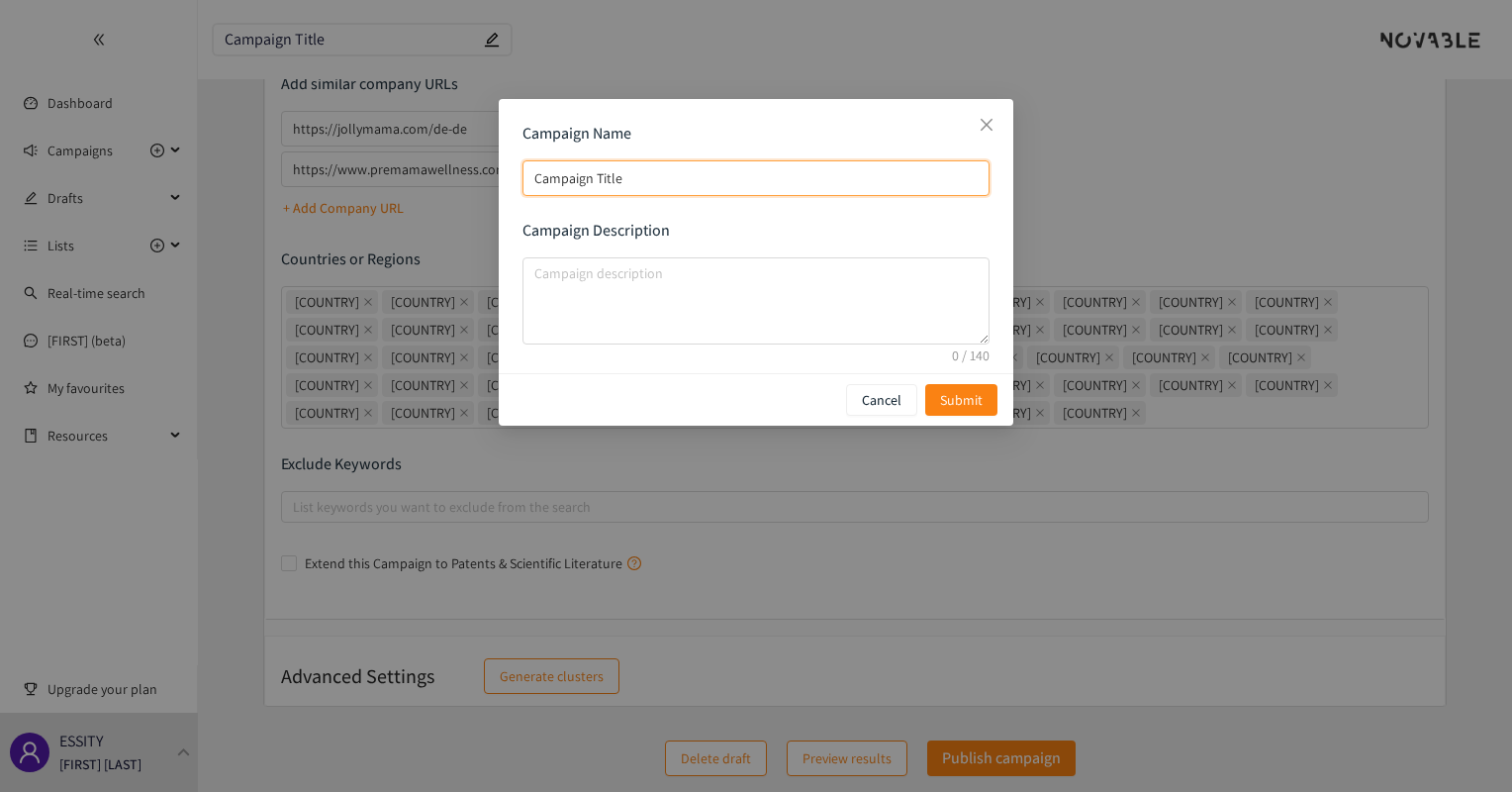 click on "Campaign Title" at bounding box center (756, 178) 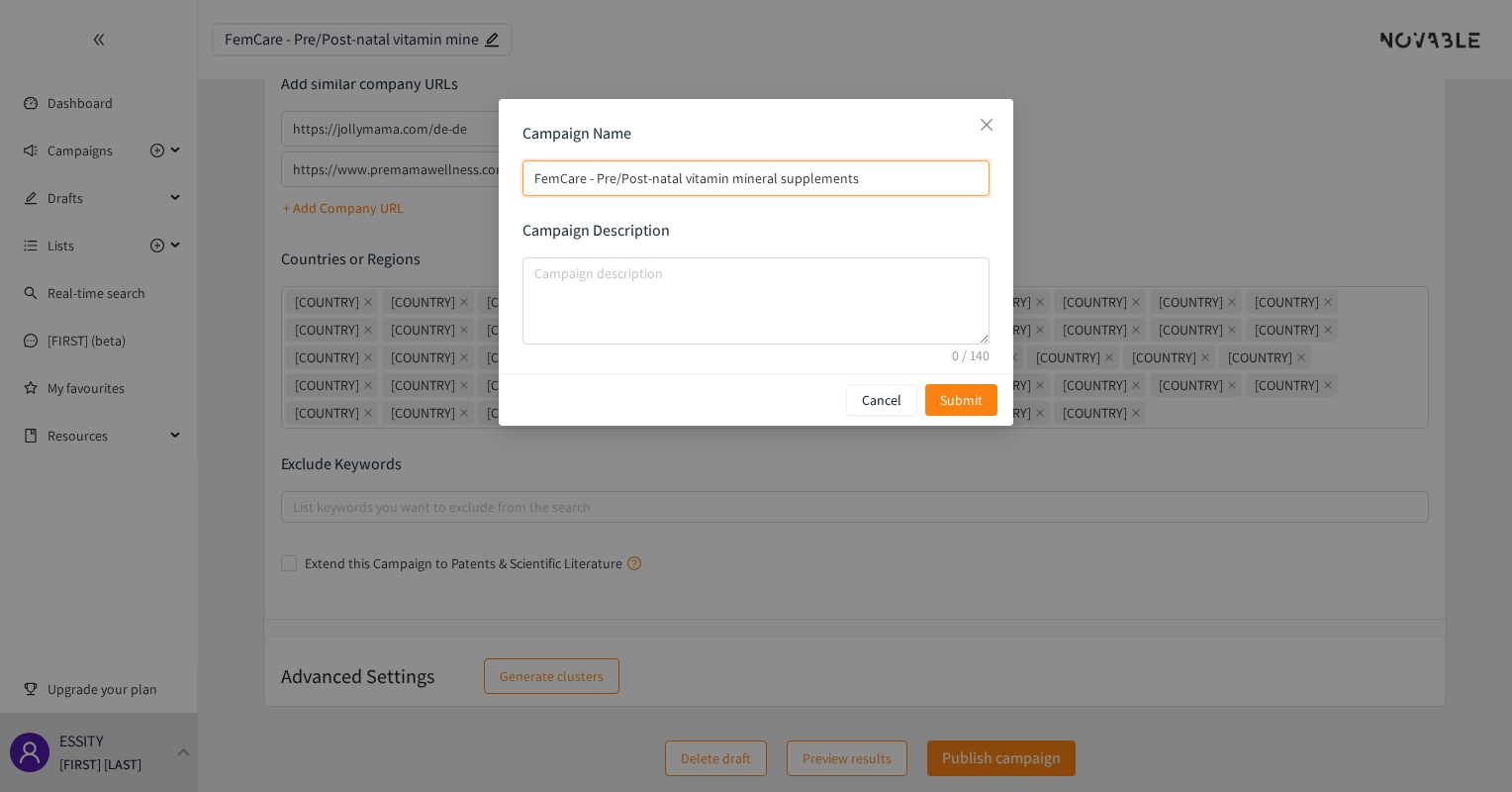 click on "FemCare - Pre/Post-natal vitamin mineral supplements" at bounding box center (756, 178) 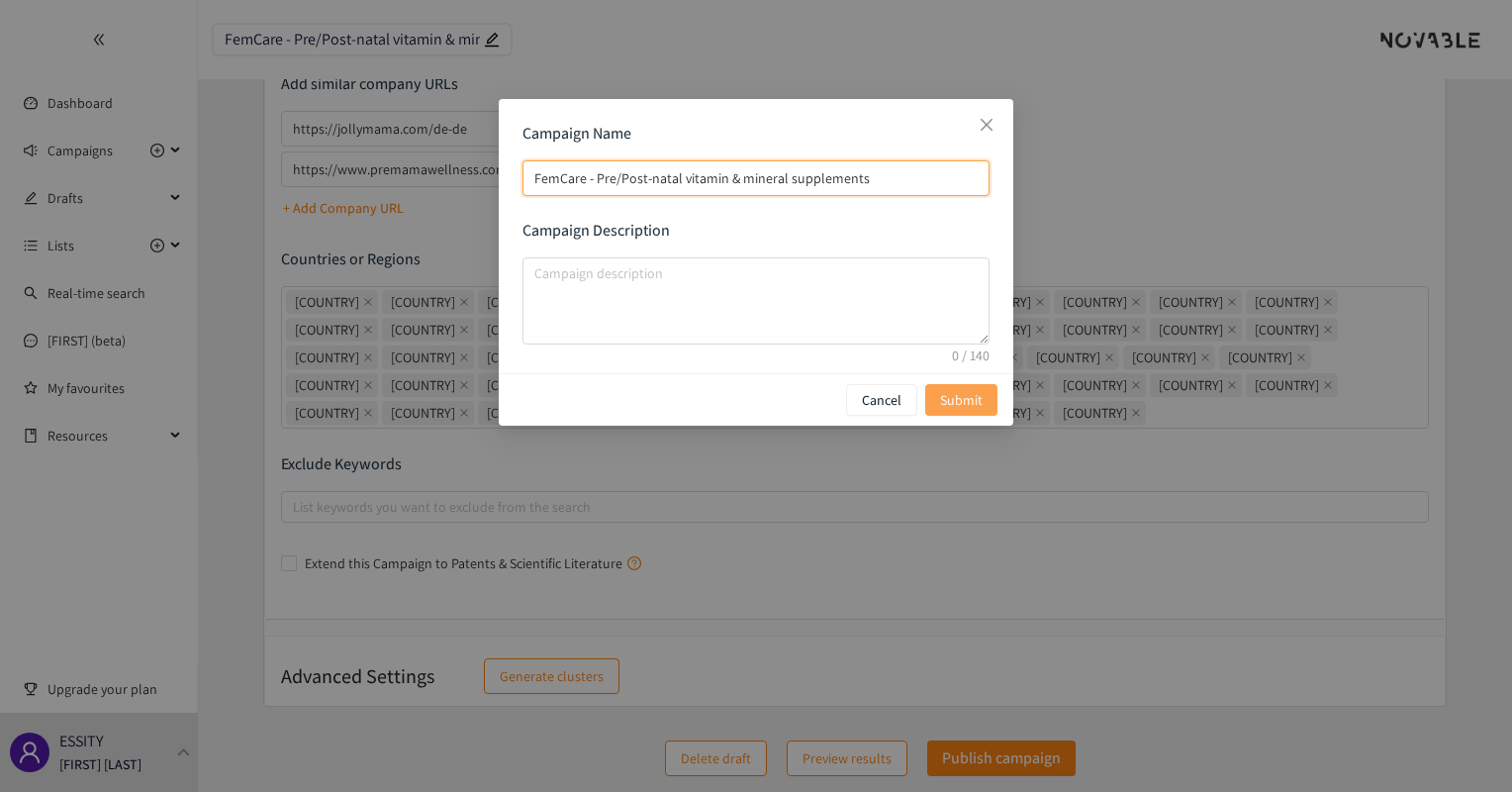 type on "FemCare - Pre/Post-natal vitamin & mineral supplements" 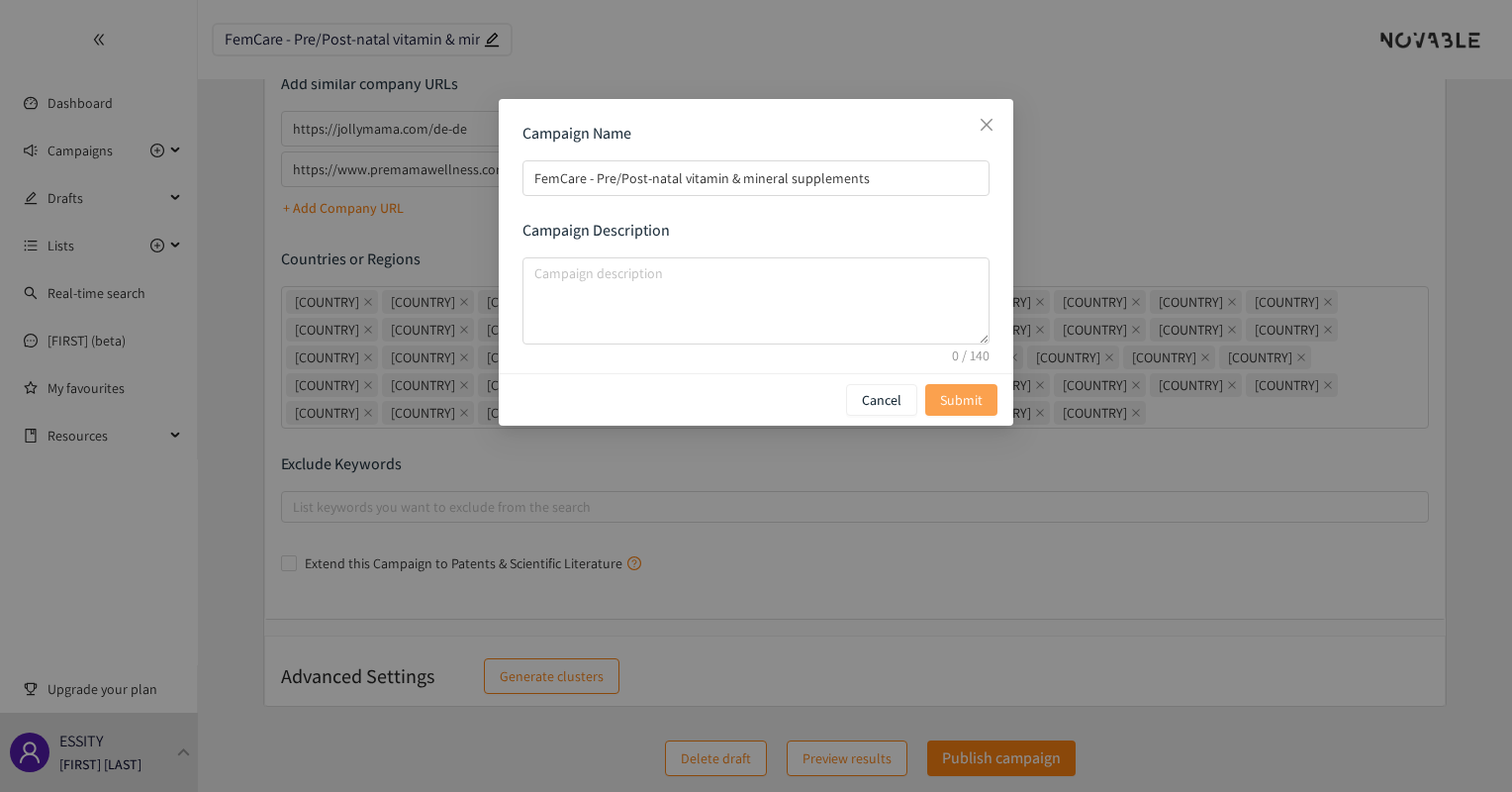 click on "Submit" at bounding box center [0, 0] 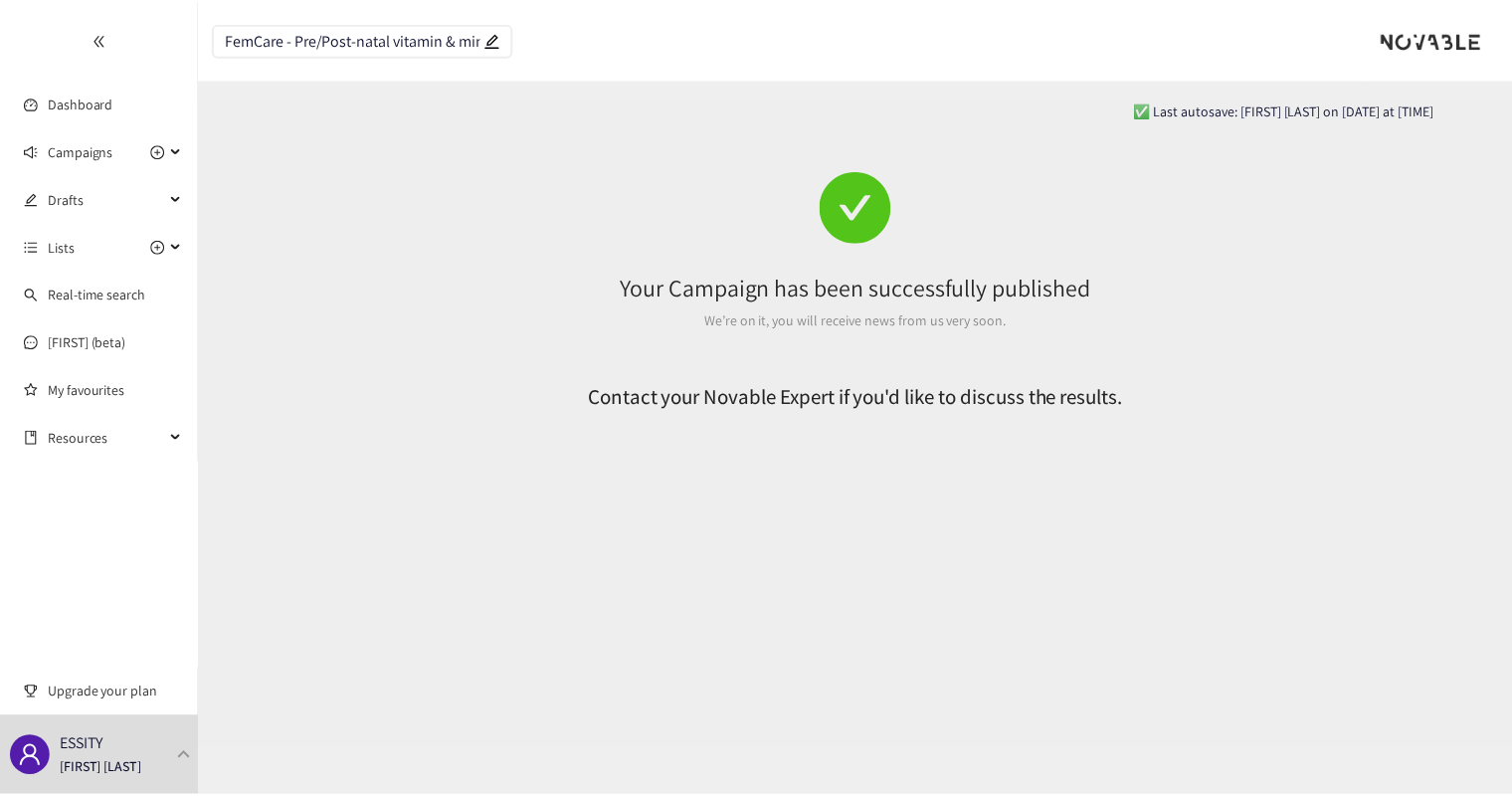 scroll, scrollTop: 0, scrollLeft: 0, axis: both 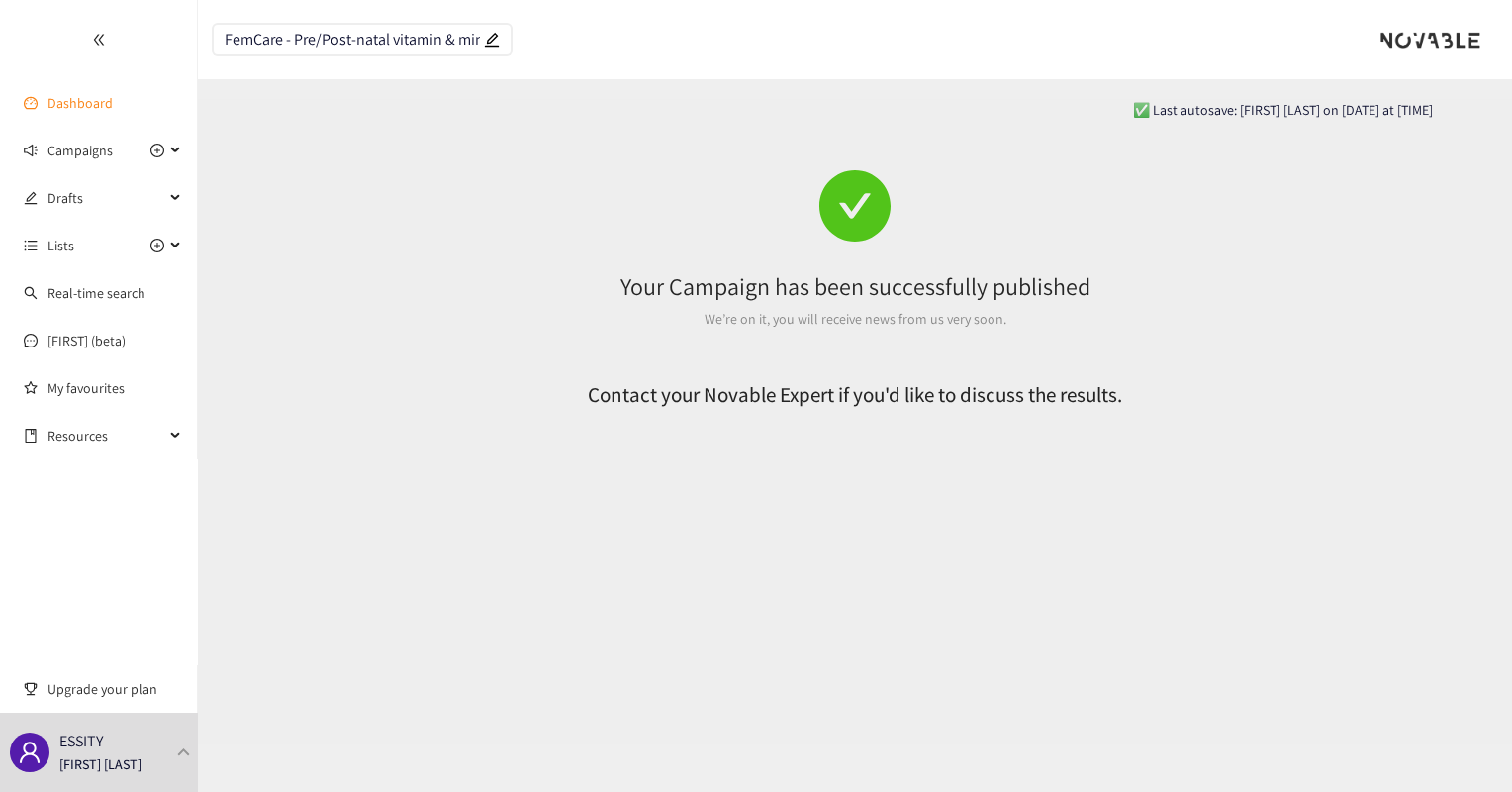 click on "Dashboard" at bounding box center [80, 103] 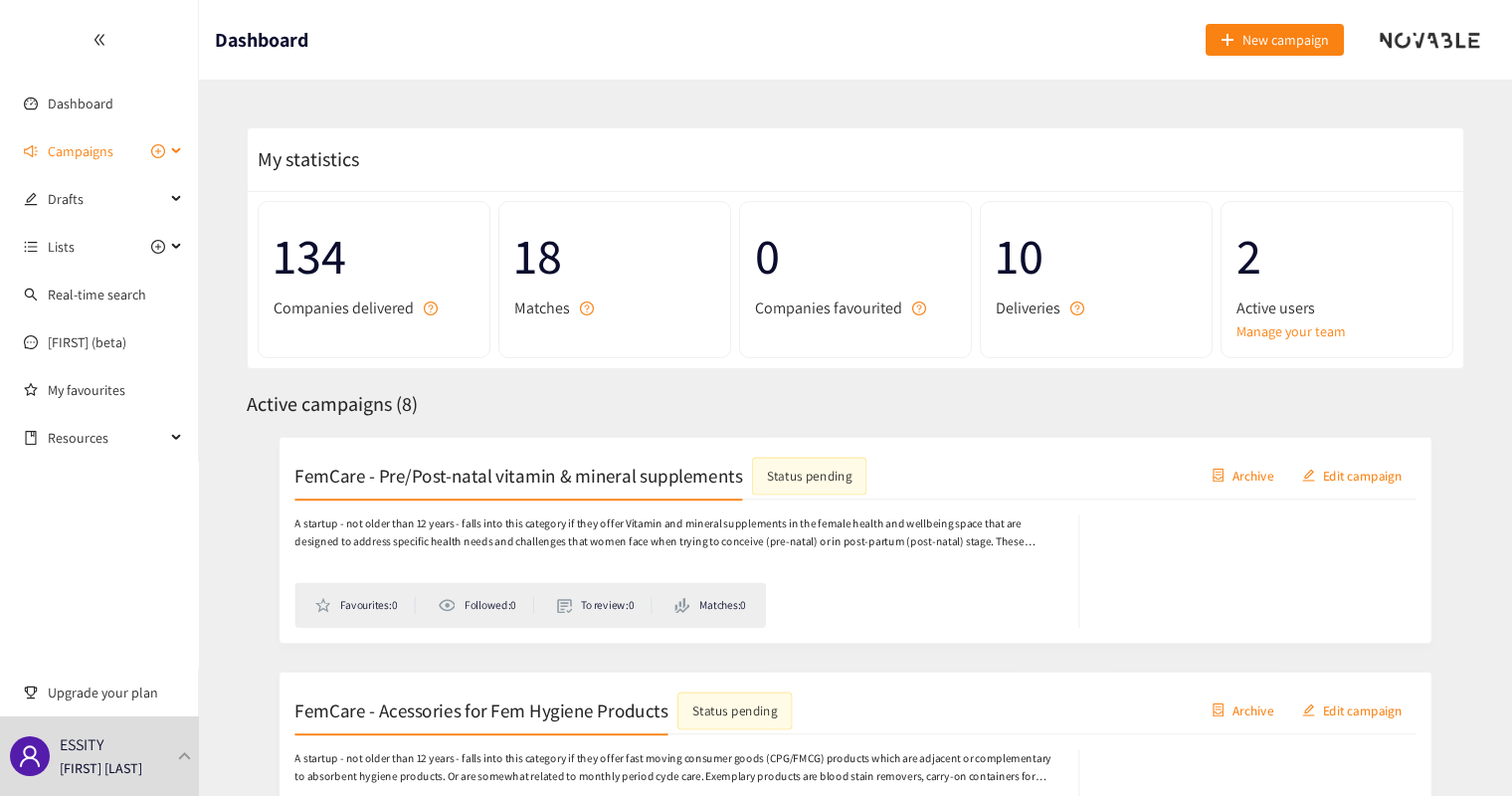 click on "Campaigns" at bounding box center [81, 151] 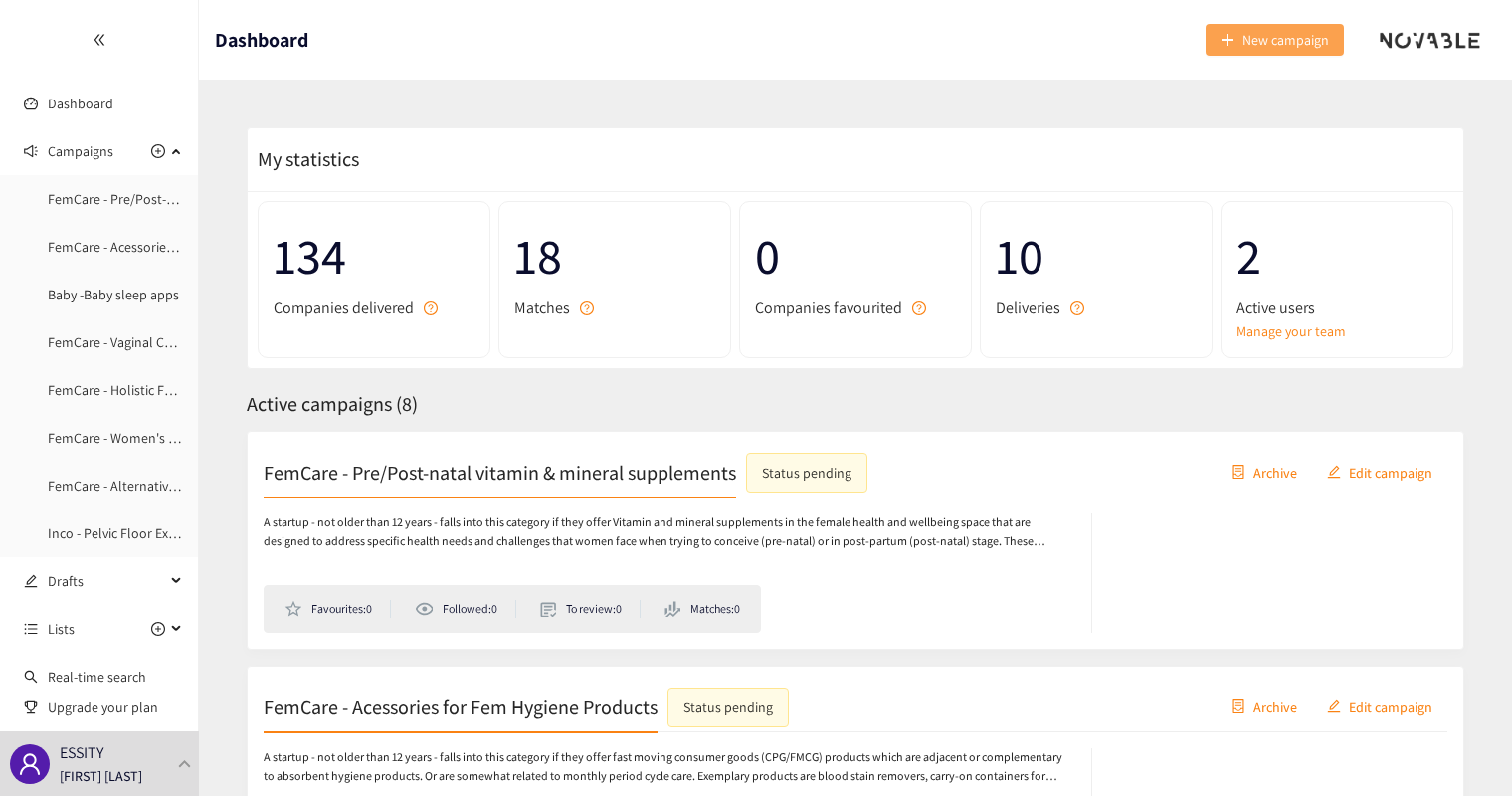 click on "New campaign" at bounding box center (1274, 40) 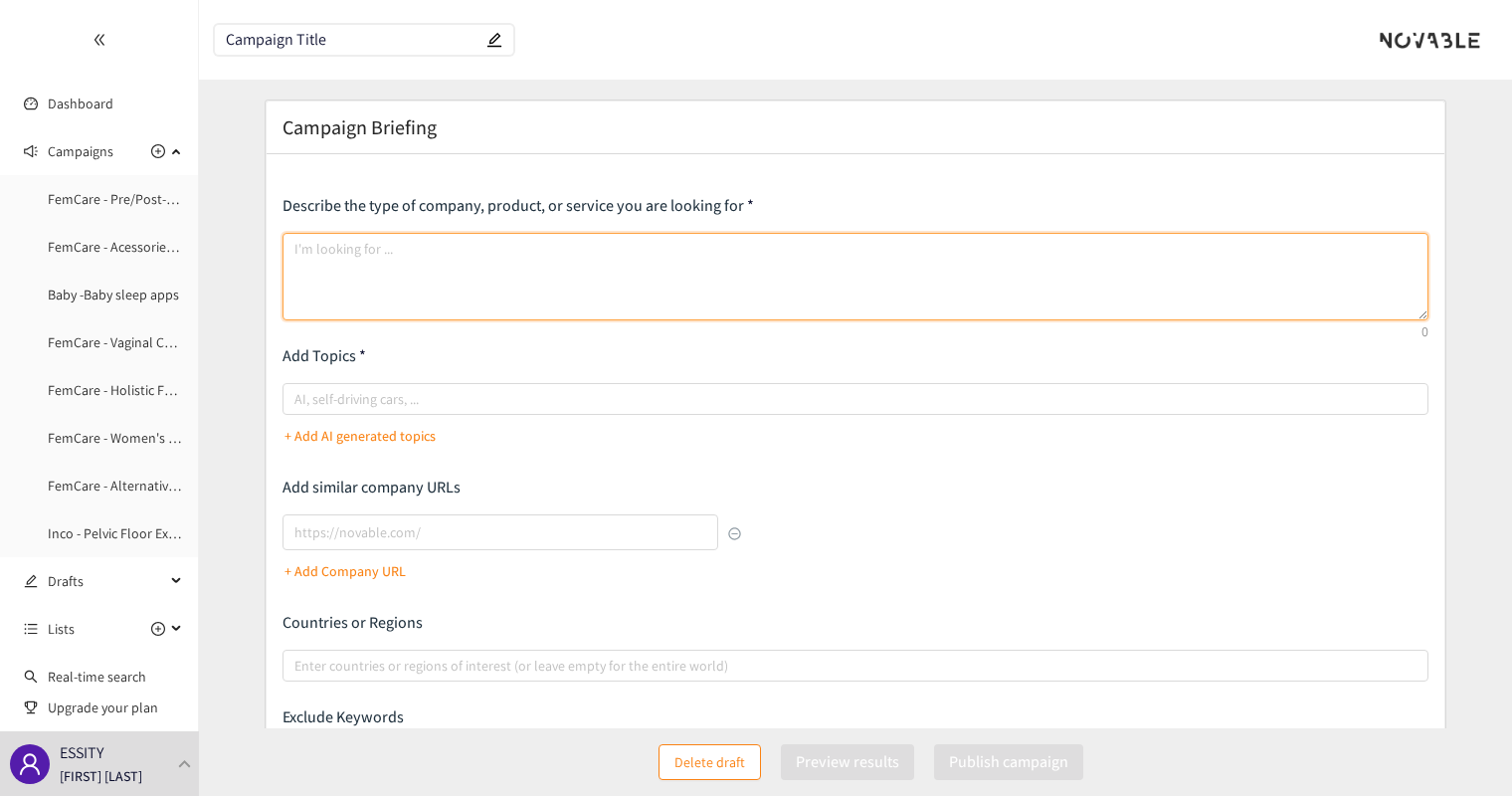 click at bounding box center [855, 277] 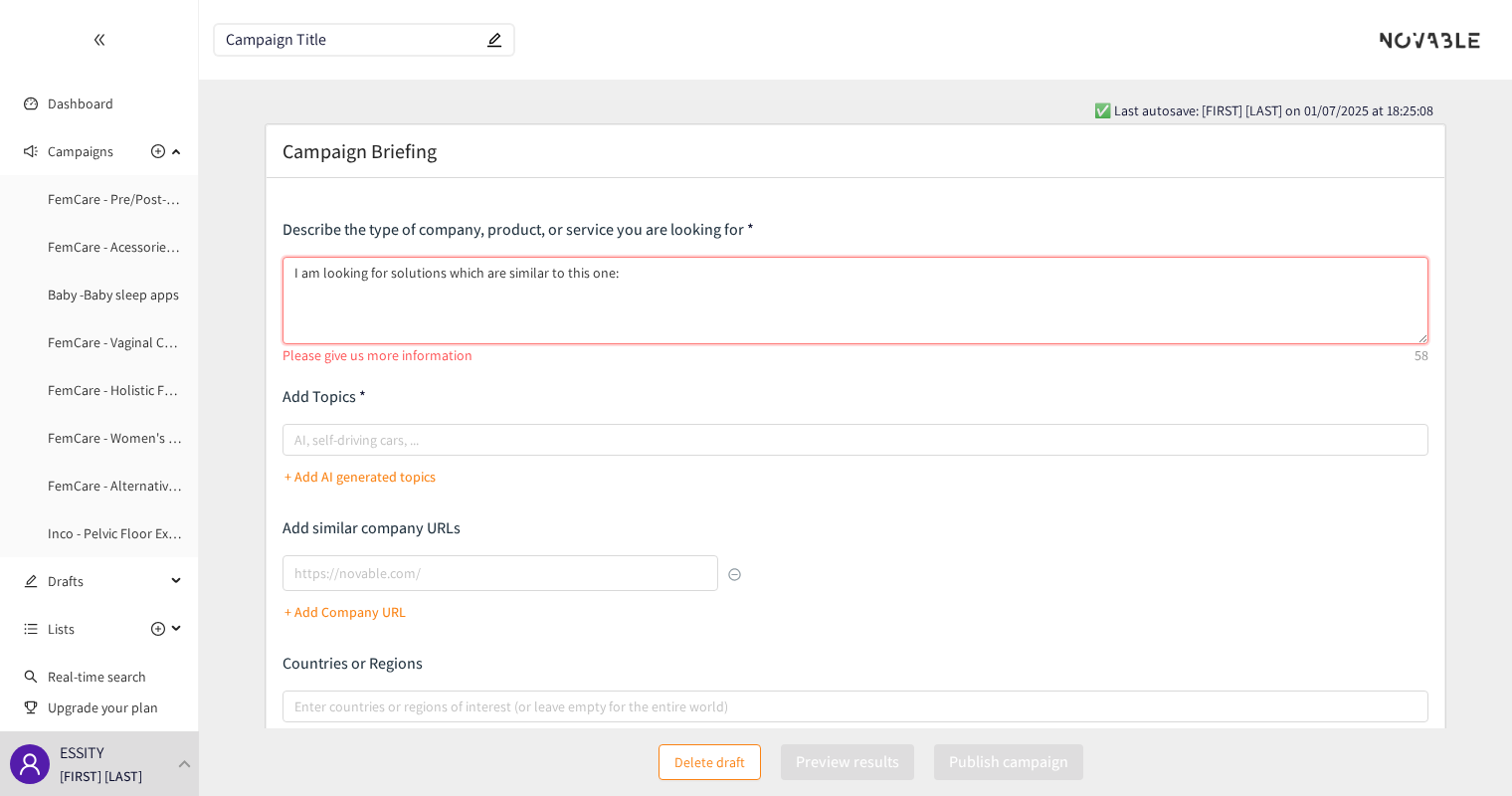 drag, startPoint x: 613, startPoint y: 279, endPoint x: 266, endPoint y: 297, distance: 347.46655 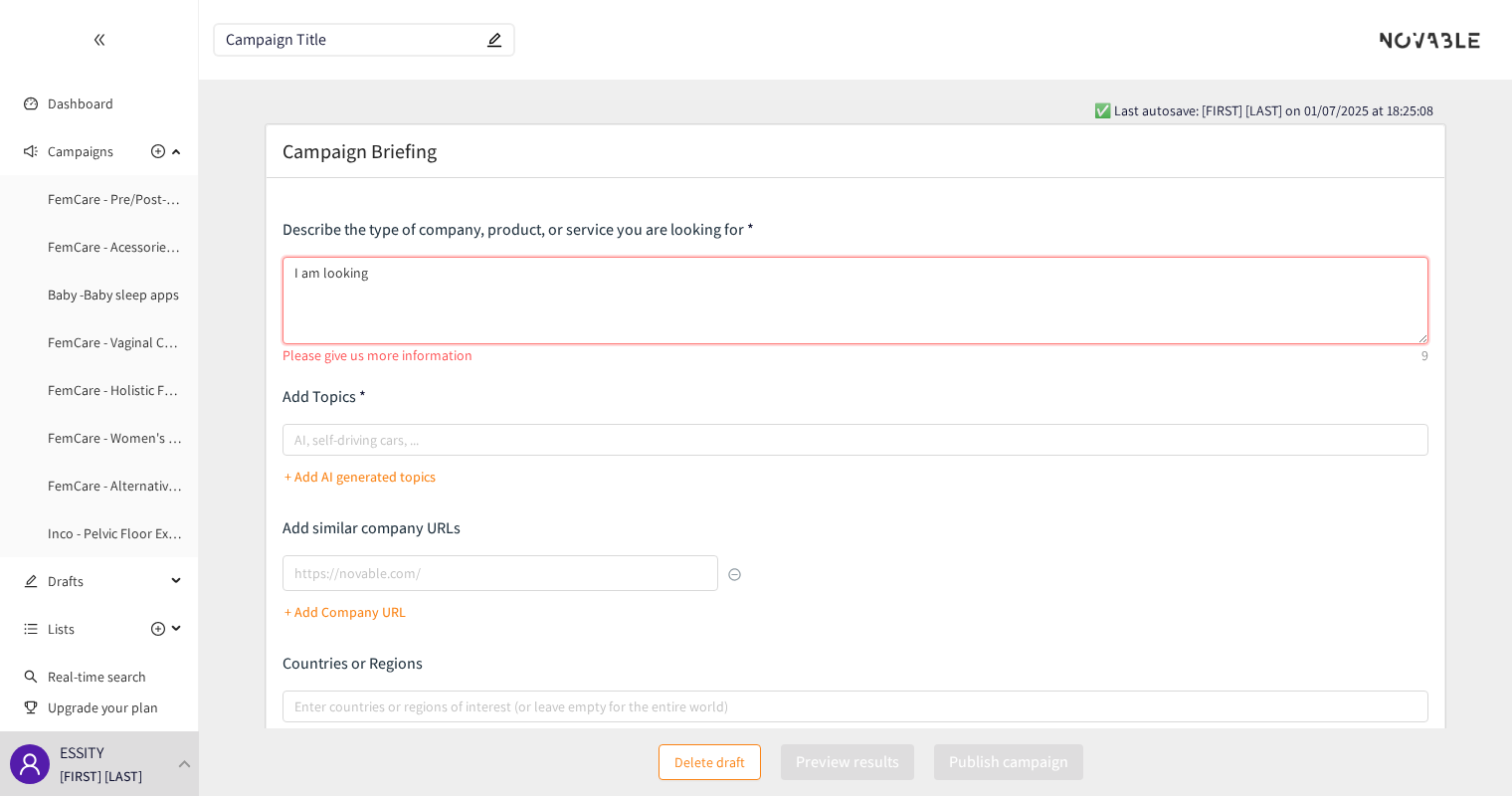 type on "I am looking" 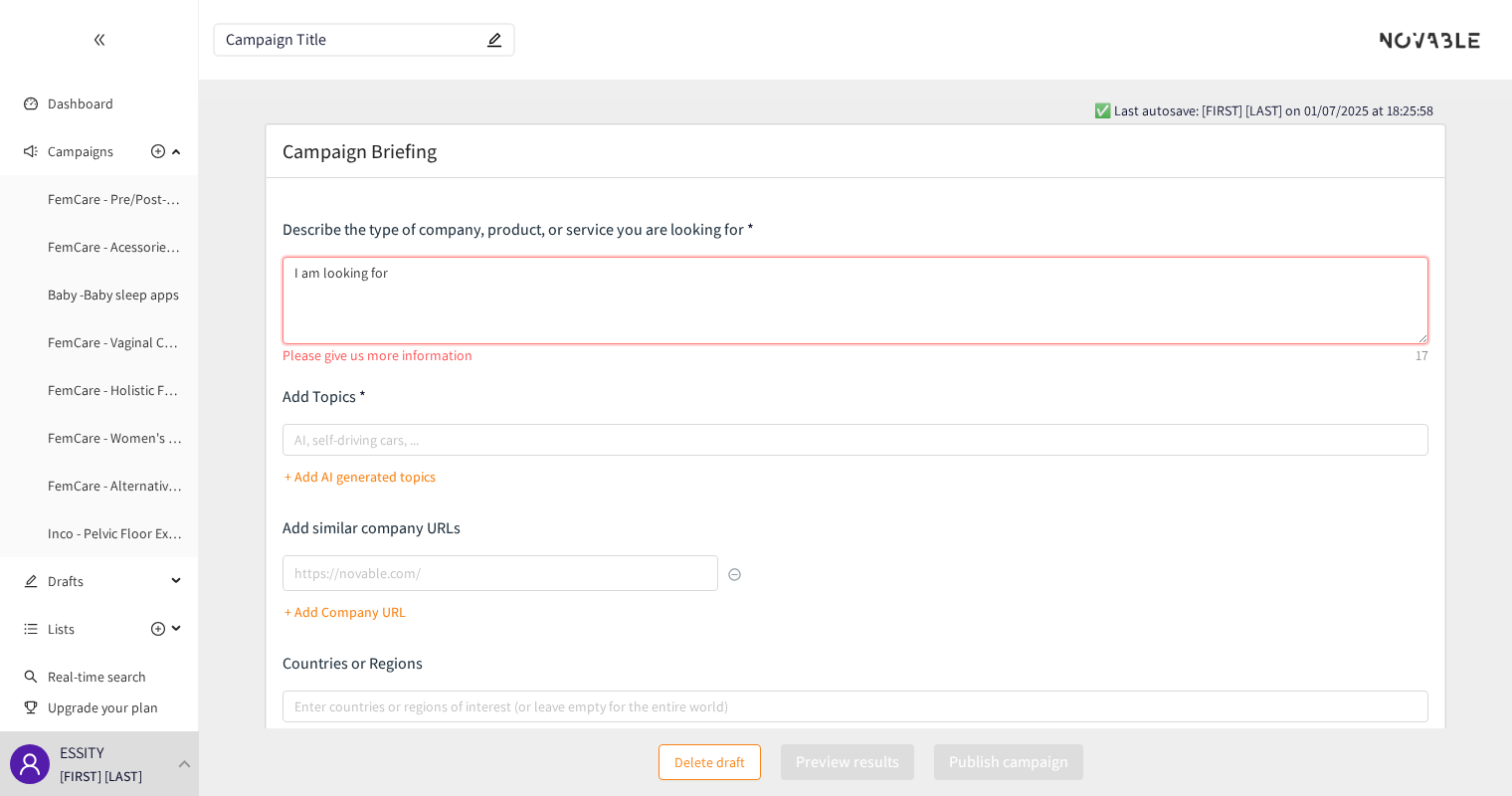 drag, startPoint x: 385, startPoint y: 273, endPoint x: 275, endPoint y: 283, distance: 110.45361 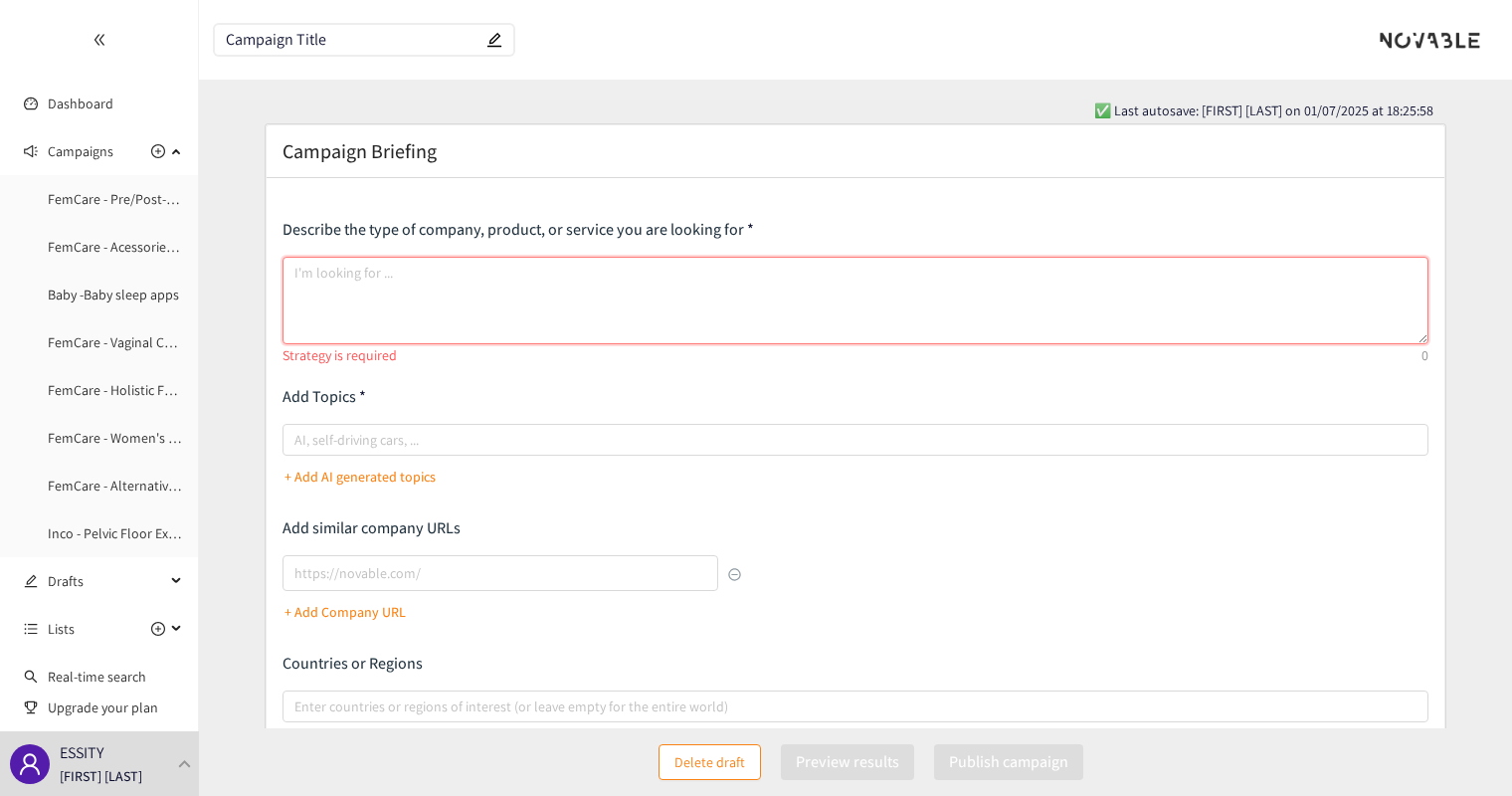 type 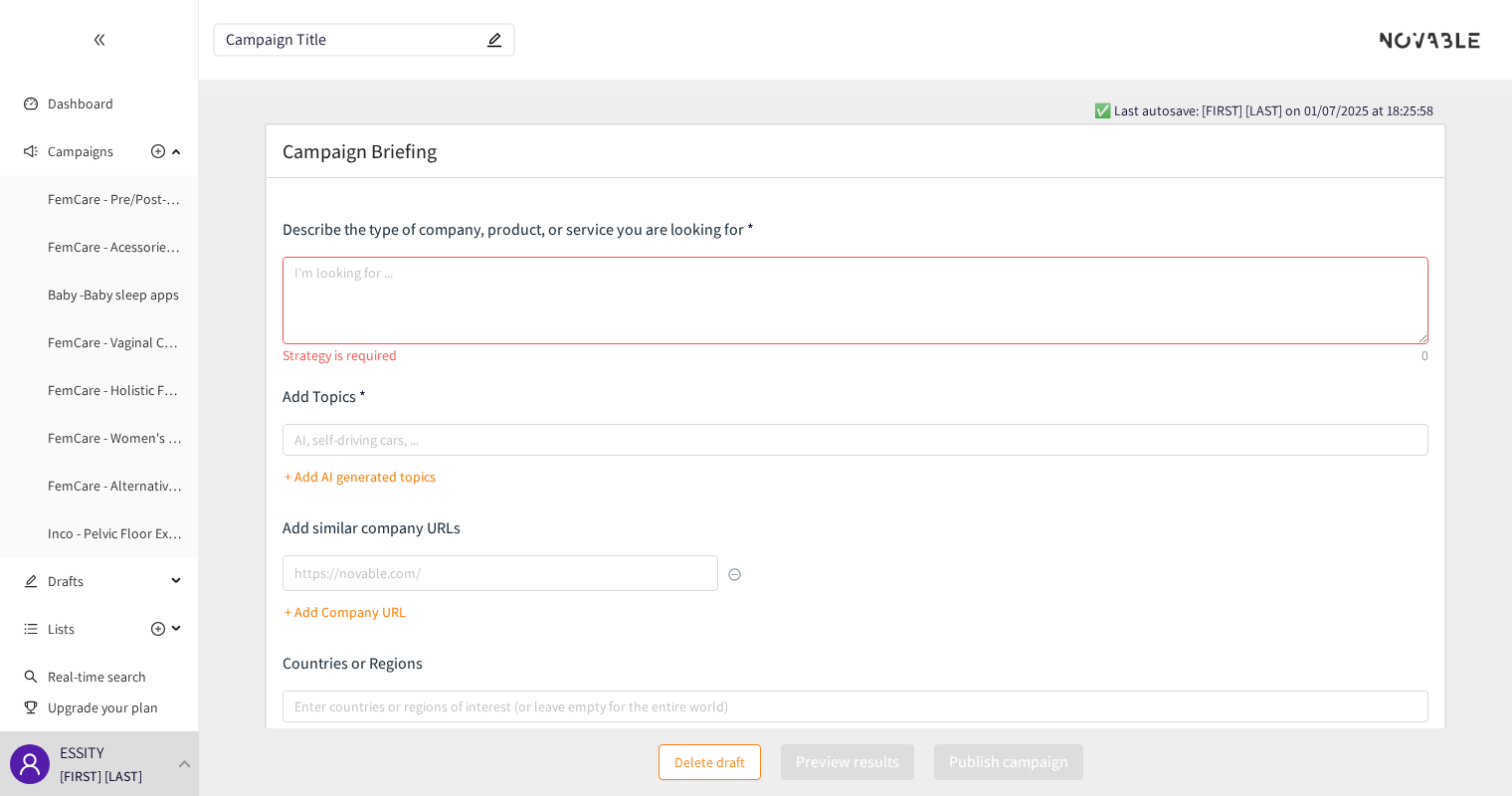 click on "Describe the type of company, product, or service you are looking for Strategy is required Add Topics   AI, self-driving cars, ... + Add AI generated topics Add similar company URLs + Add Company URL Countries or Regions   Enter countries or regions of interest (or leave empty for the entire world) Exclude Keywords   List keywords you want to exclude from the search Extend this Campaign to Patents   Scientific Literature" at bounding box center [855, 546] 